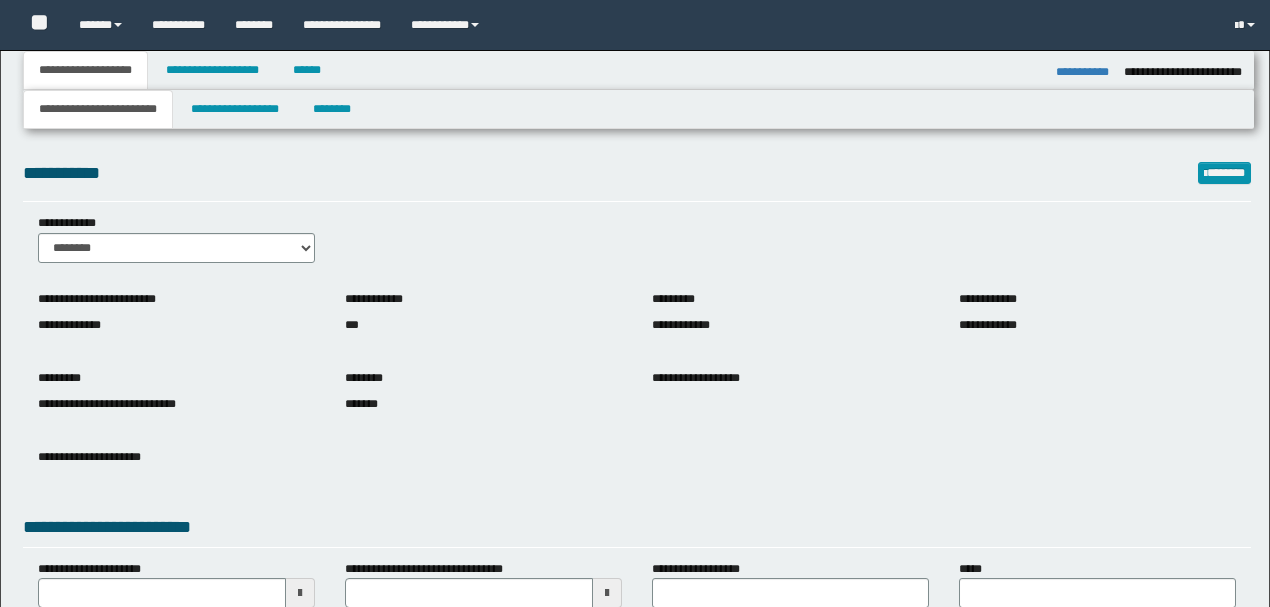 select on "*" 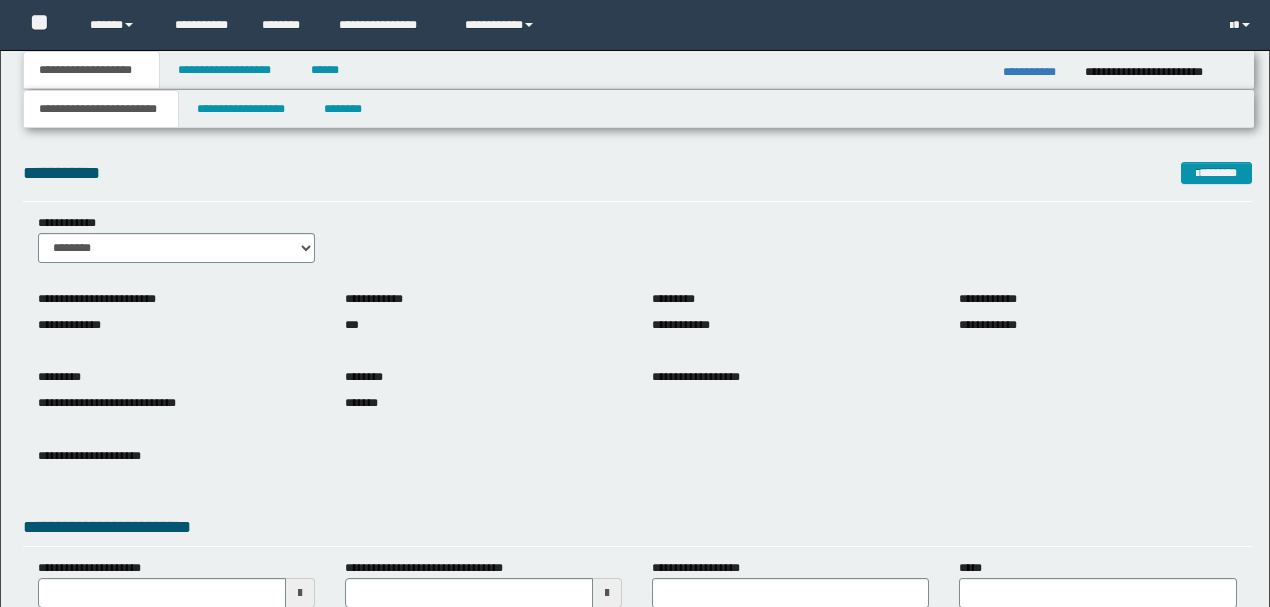scroll, scrollTop: 200, scrollLeft: 0, axis: vertical 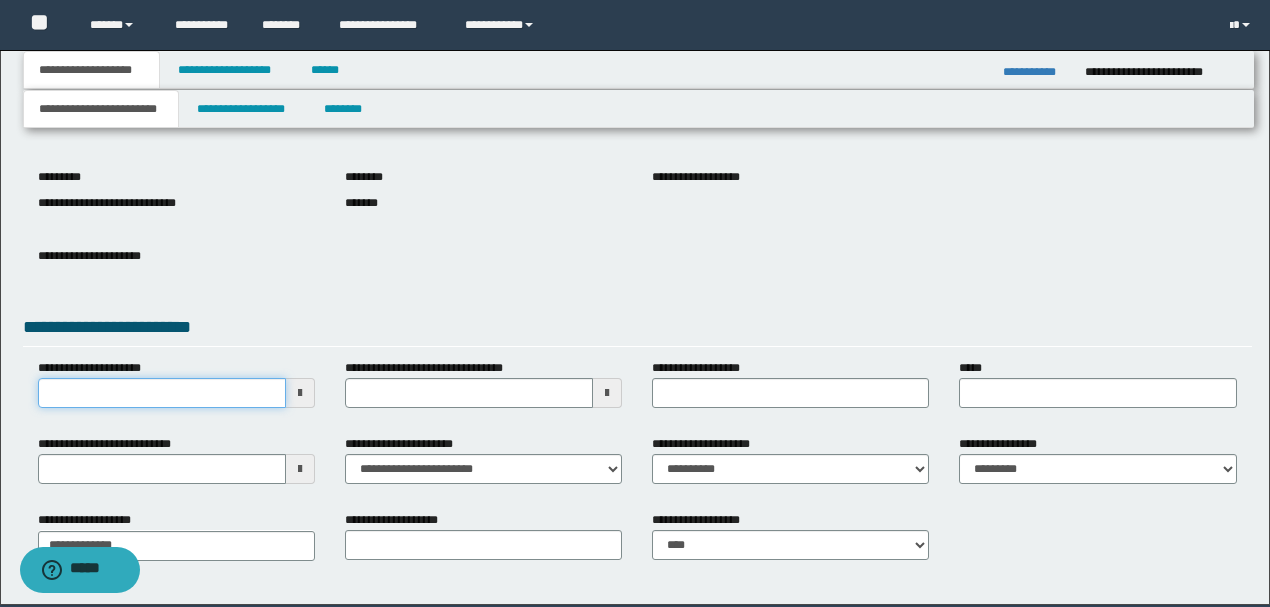 click on "**********" at bounding box center [162, 393] 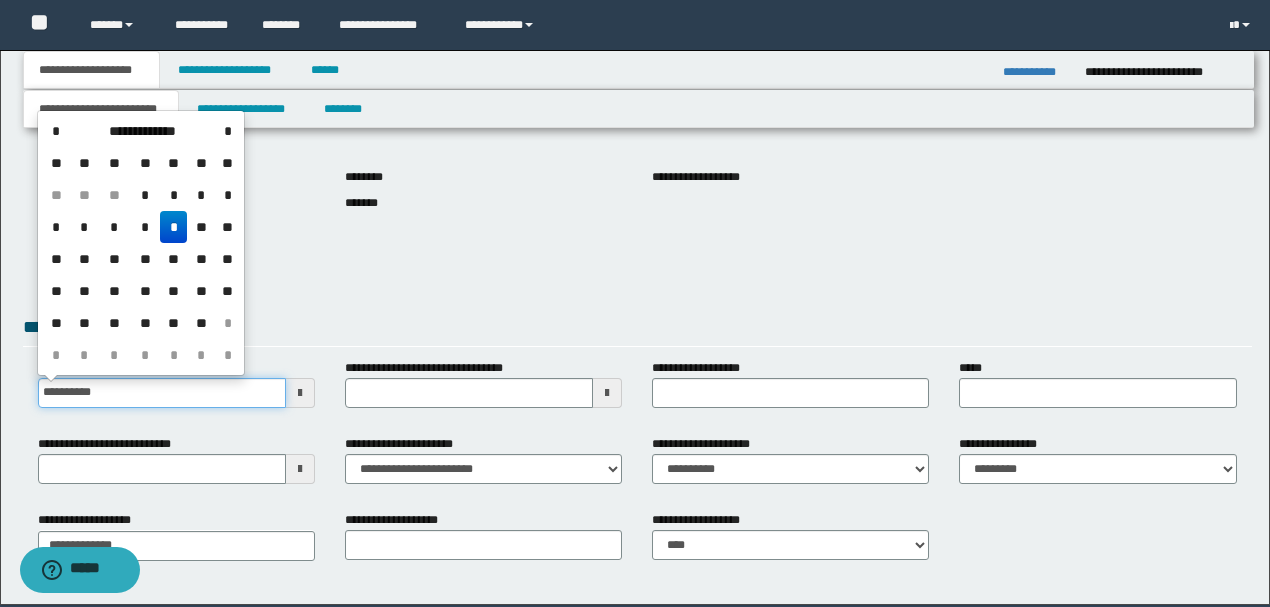 type on "**********" 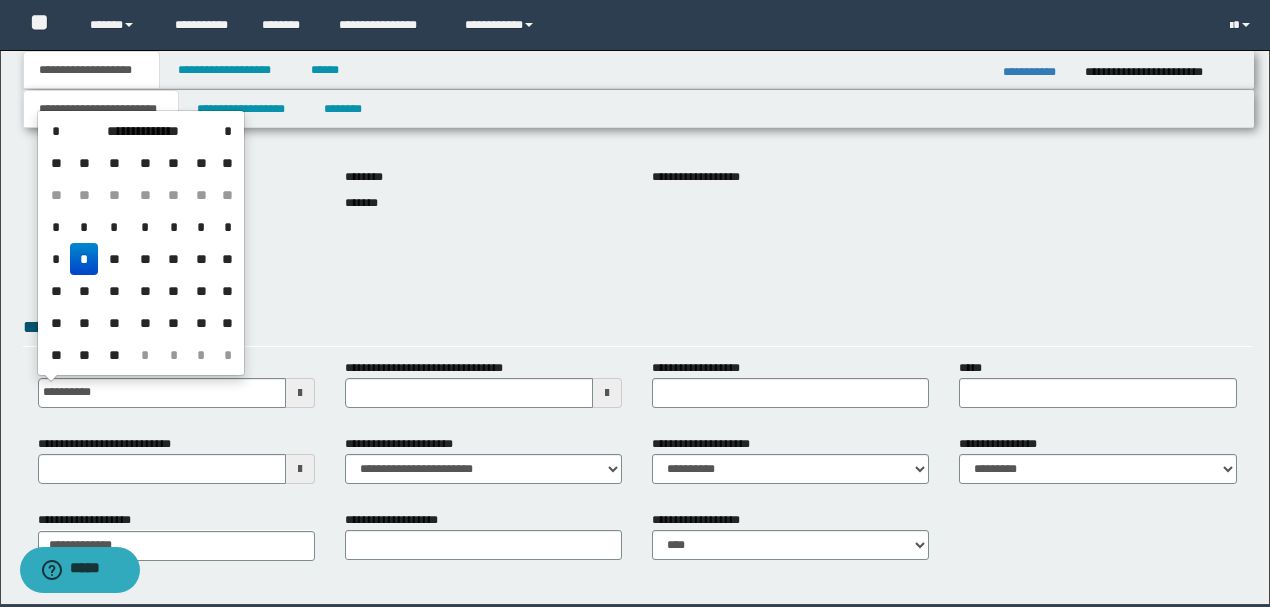 click on "*" at bounding box center (84, 259) 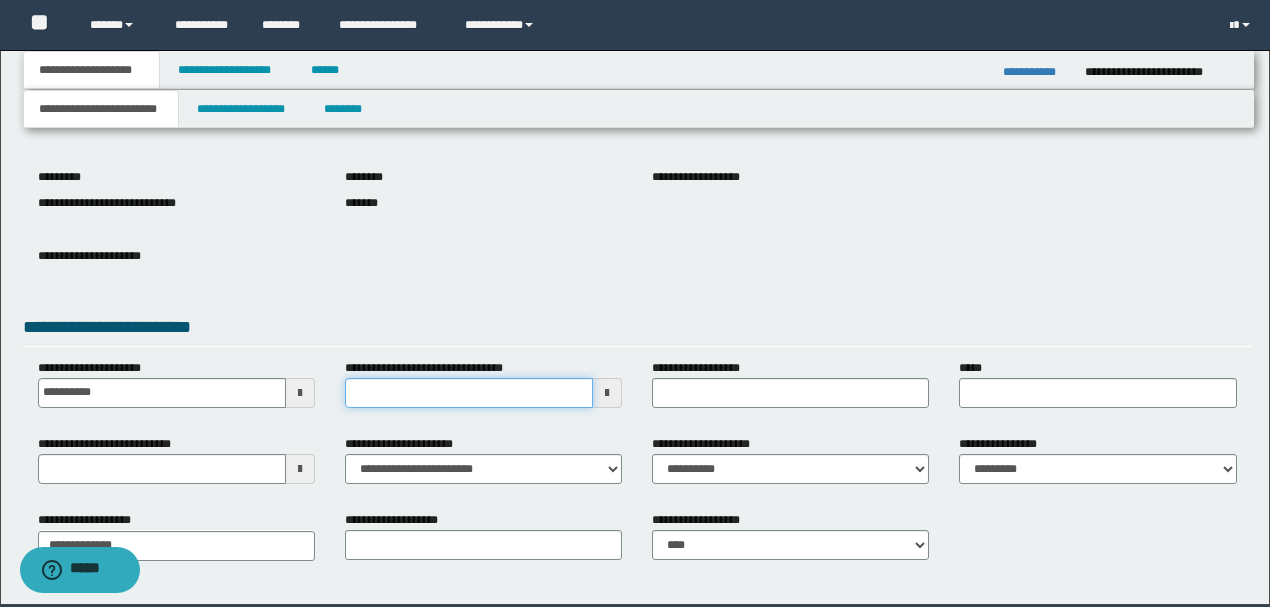 click on "**********" at bounding box center [469, 393] 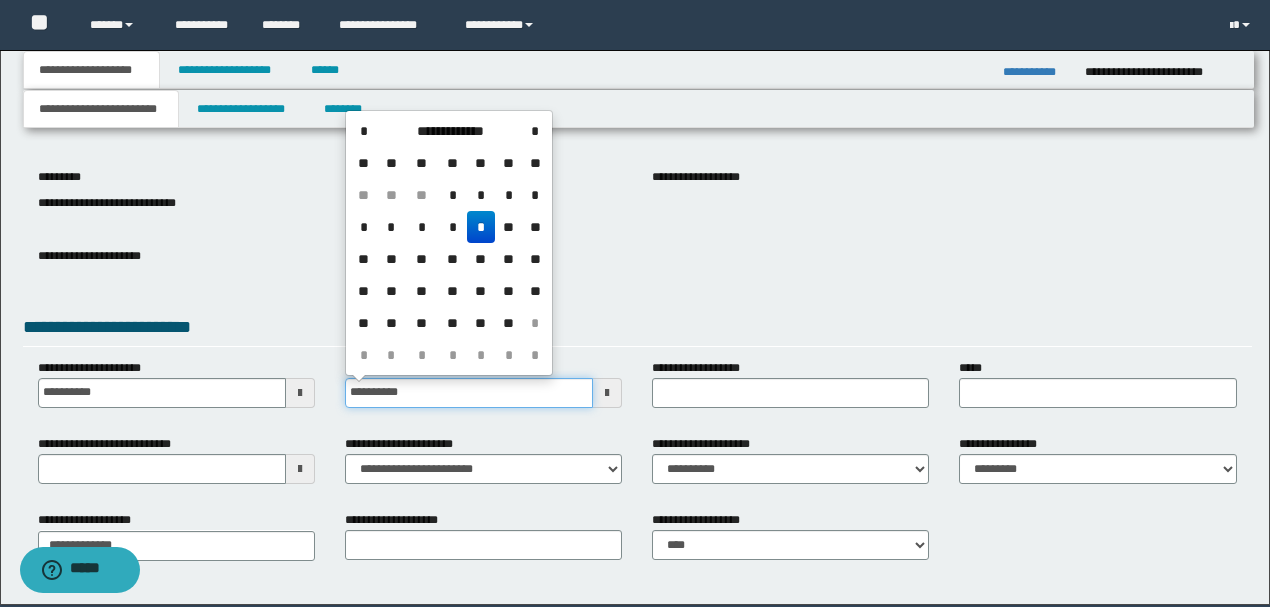 type on "**********" 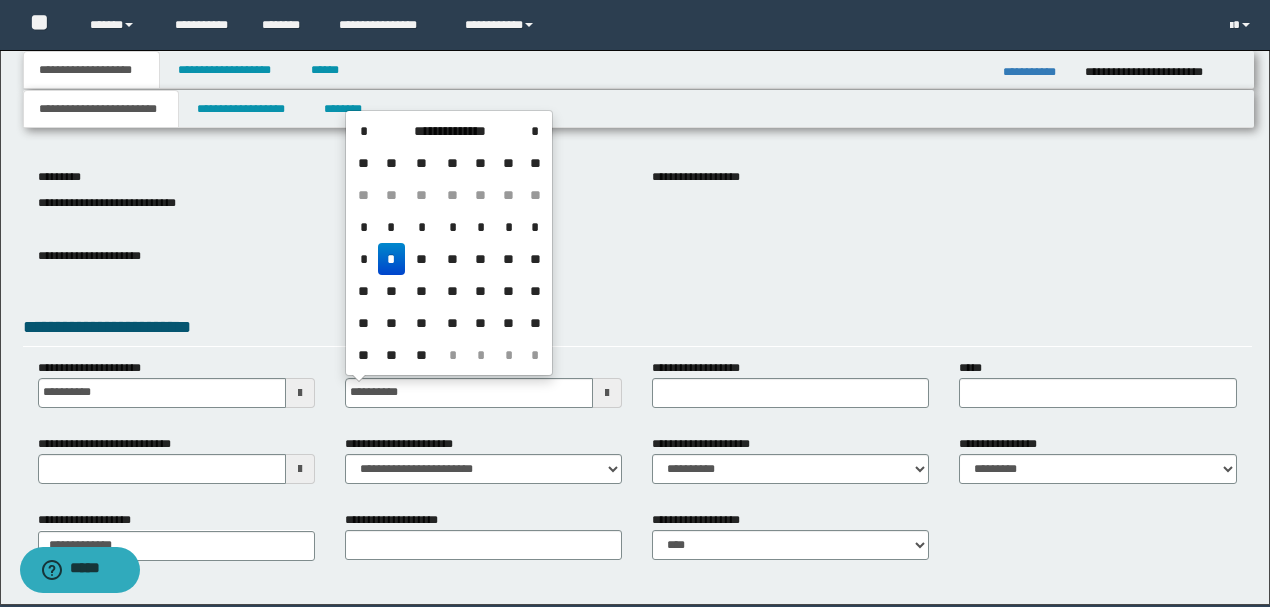 click on "*" at bounding box center (392, 259) 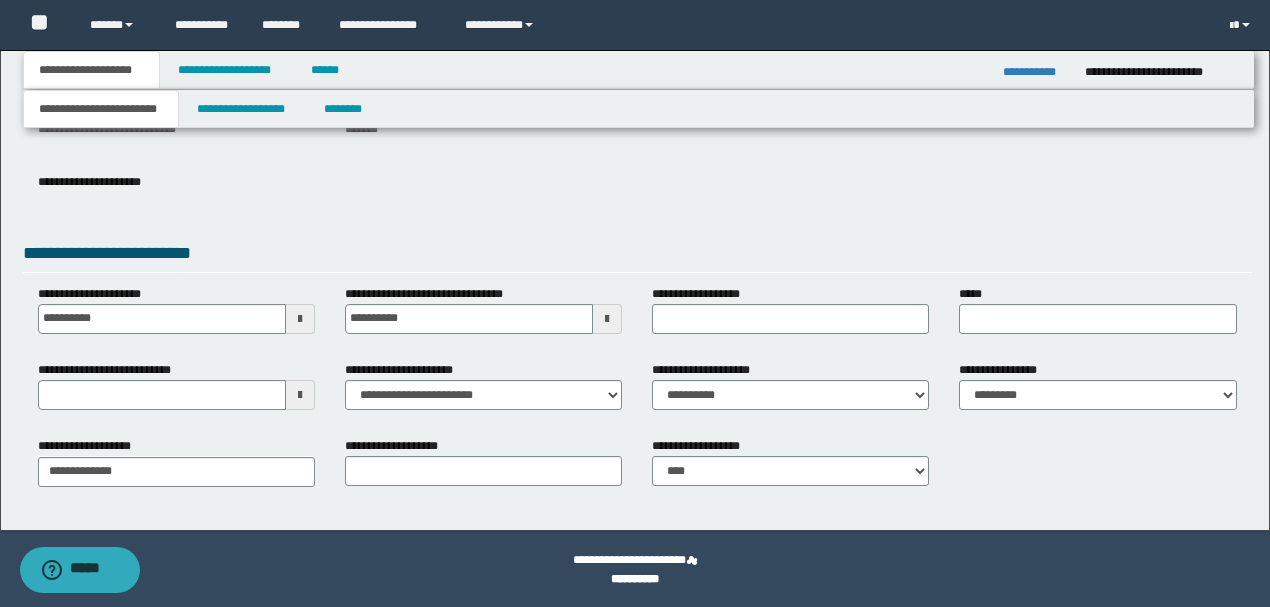 scroll, scrollTop: 275, scrollLeft: 0, axis: vertical 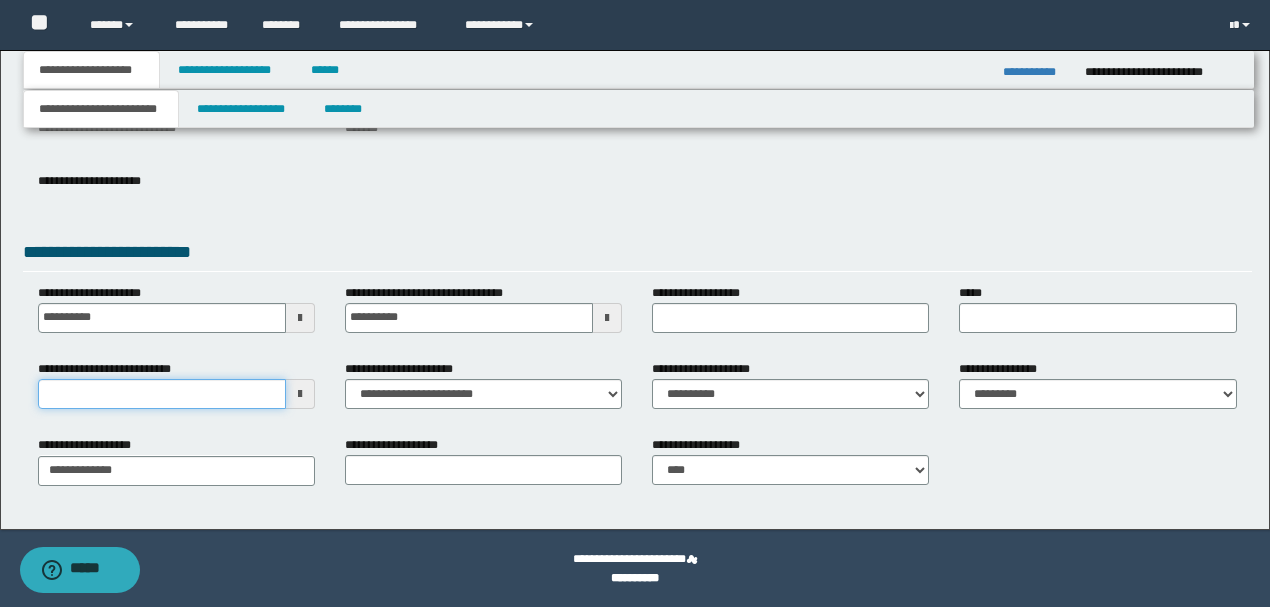 click on "**********" at bounding box center (162, 394) 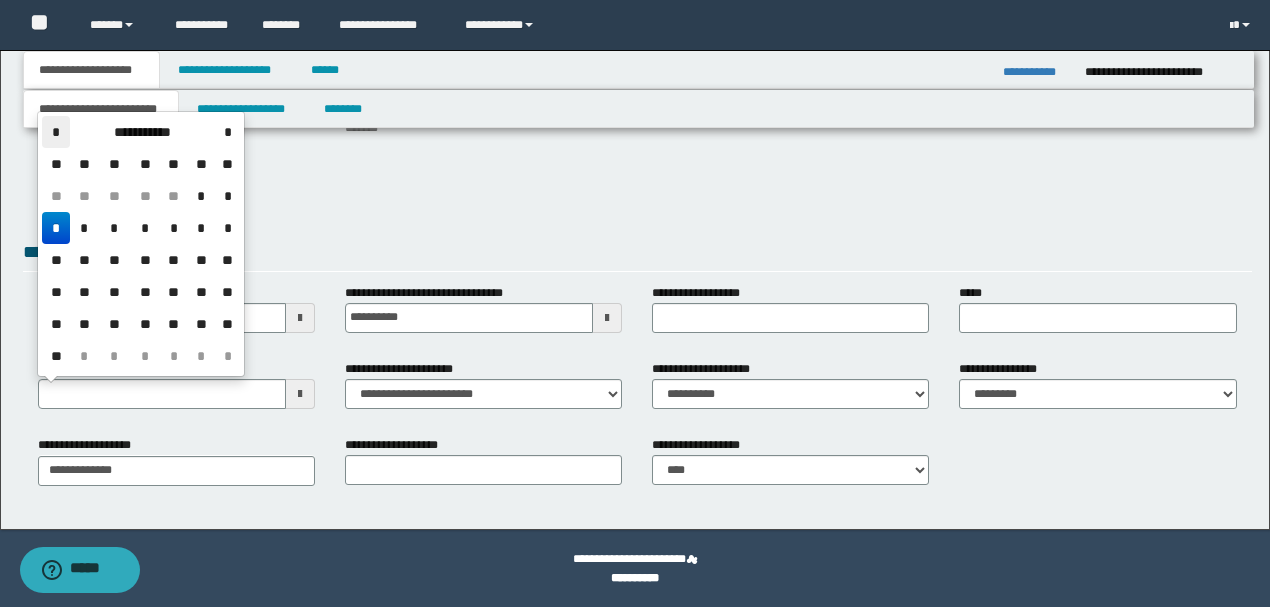 click on "*" at bounding box center (56, 132) 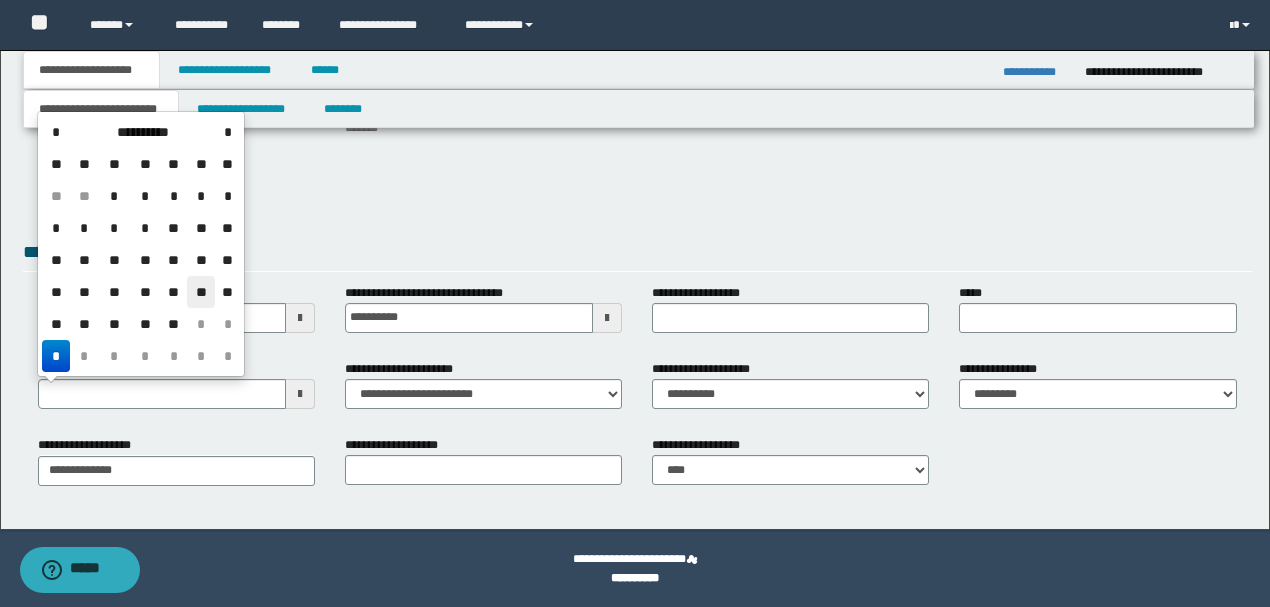 click on "**" at bounding box center [201, 292] 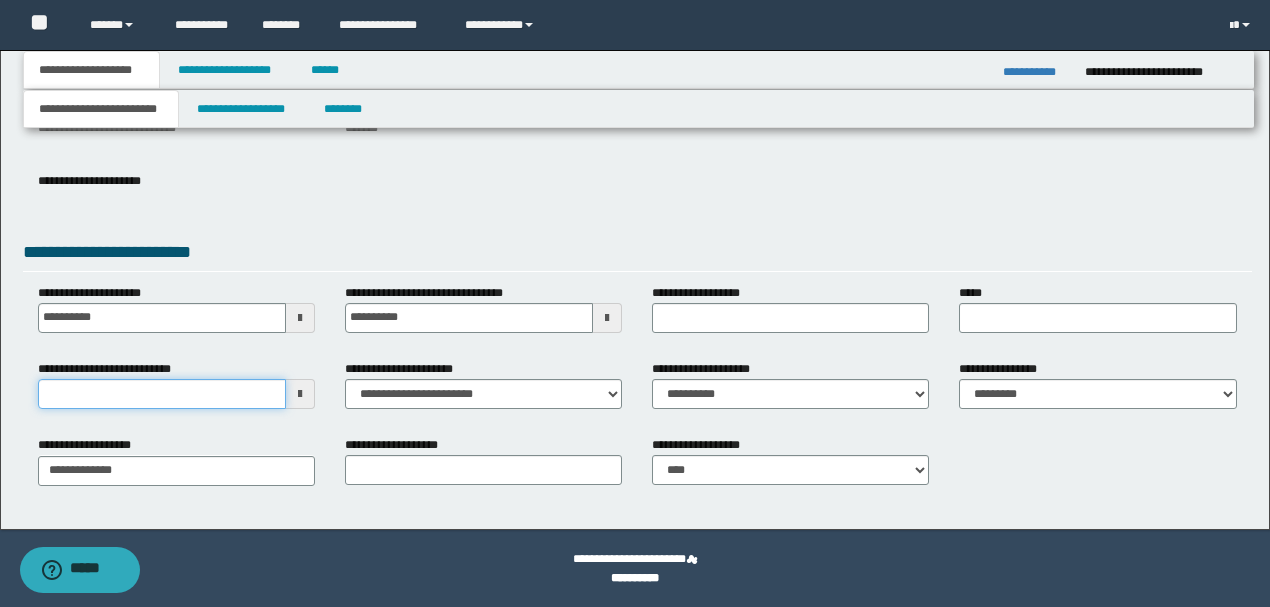 click on "**********" at bounding box center (162, 394) 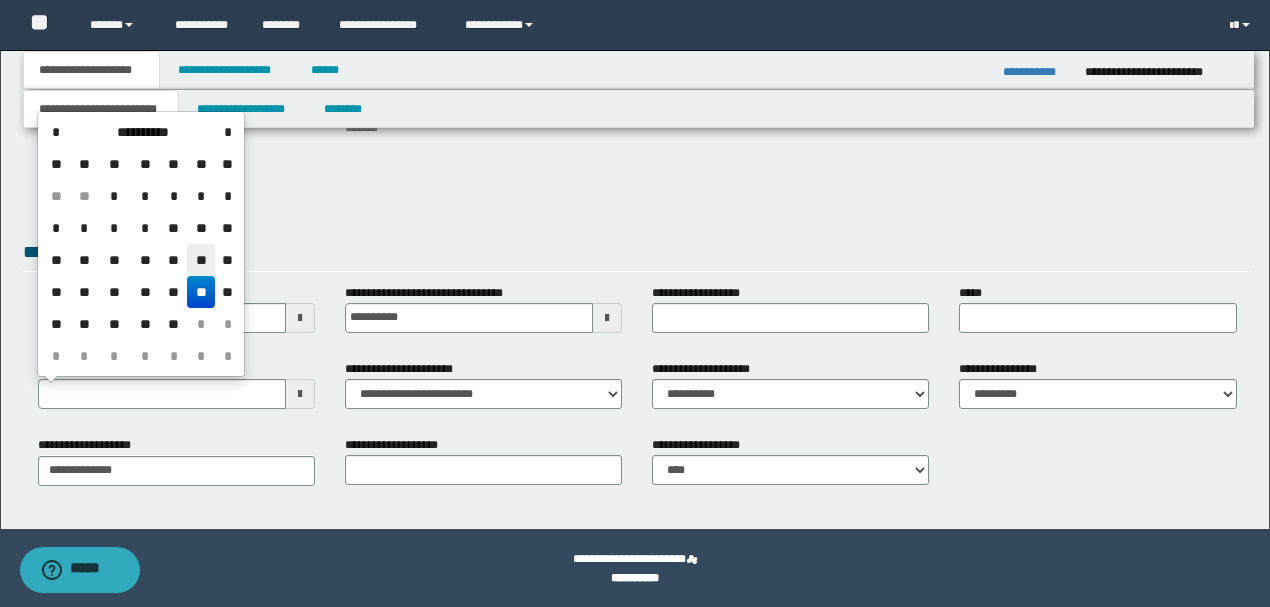click on "**" at bounding box center (201, 260) 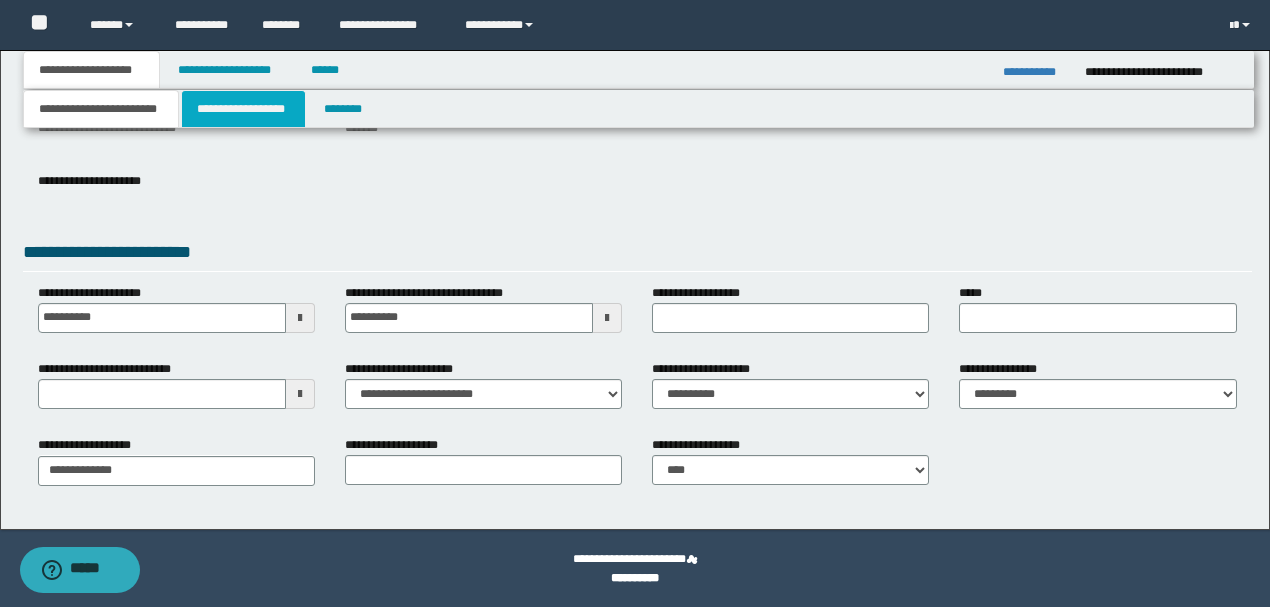 click on "**********" at bounding box center (243, 109) 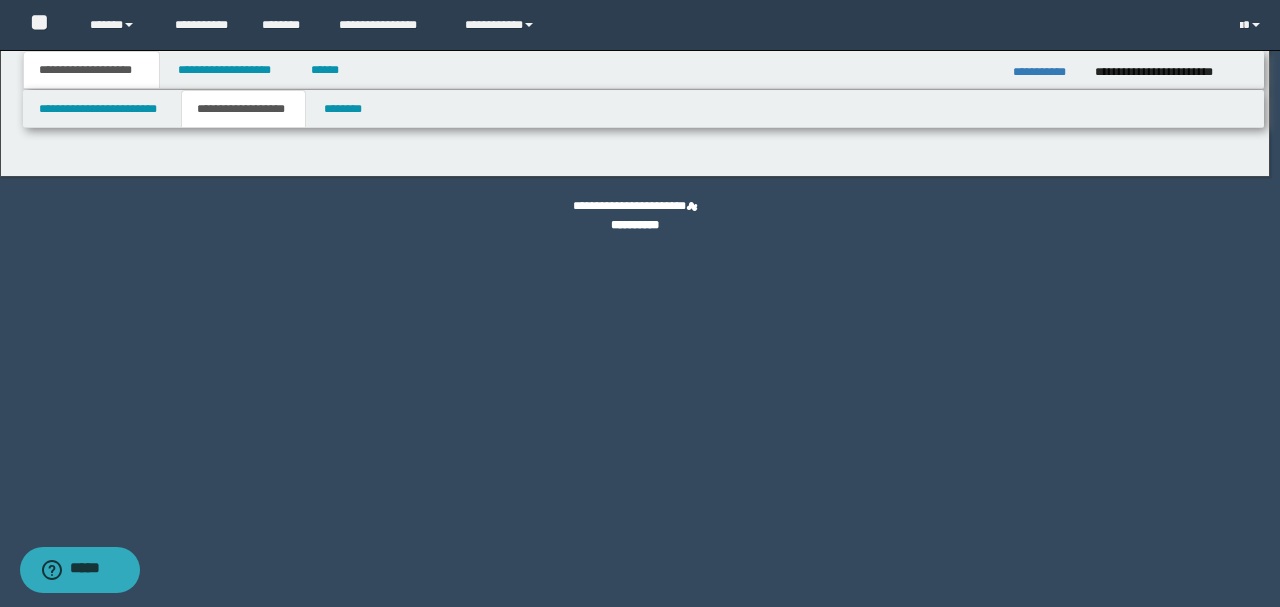 type on "********" 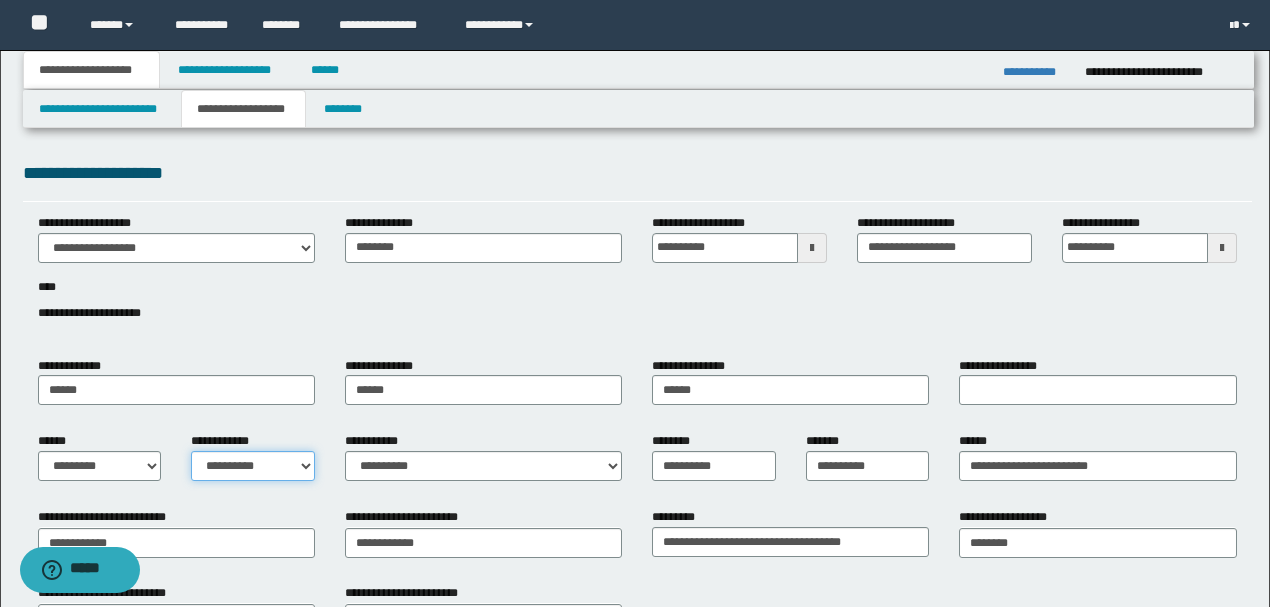 click on "**********" at bounding box center (253, 466) 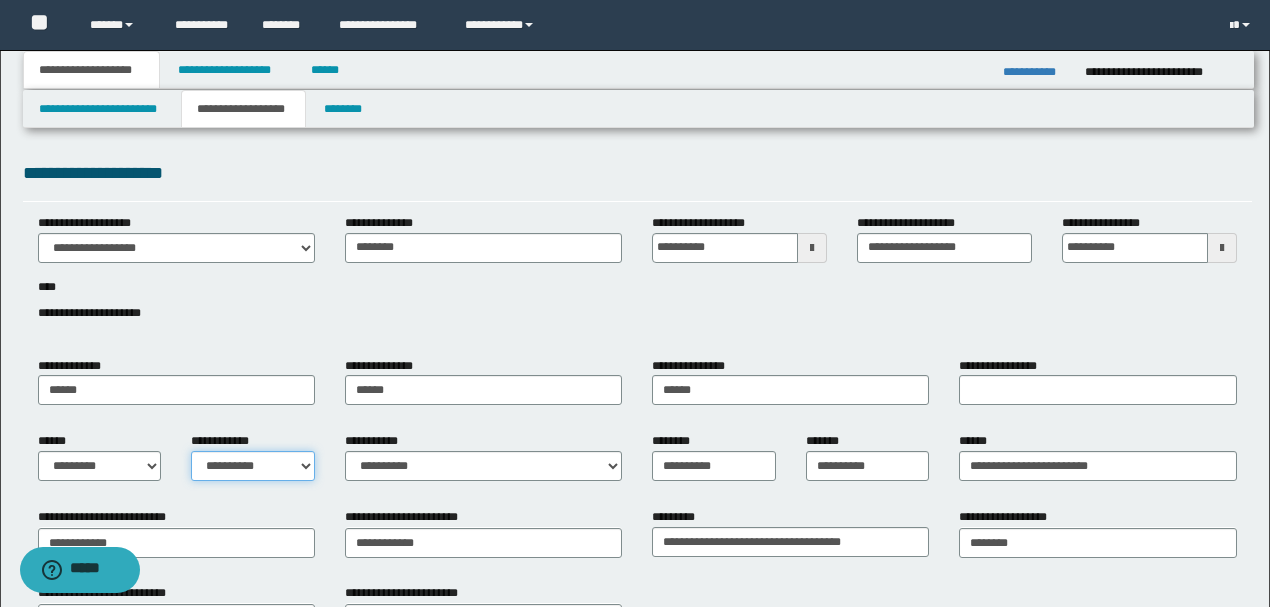 select on "*" 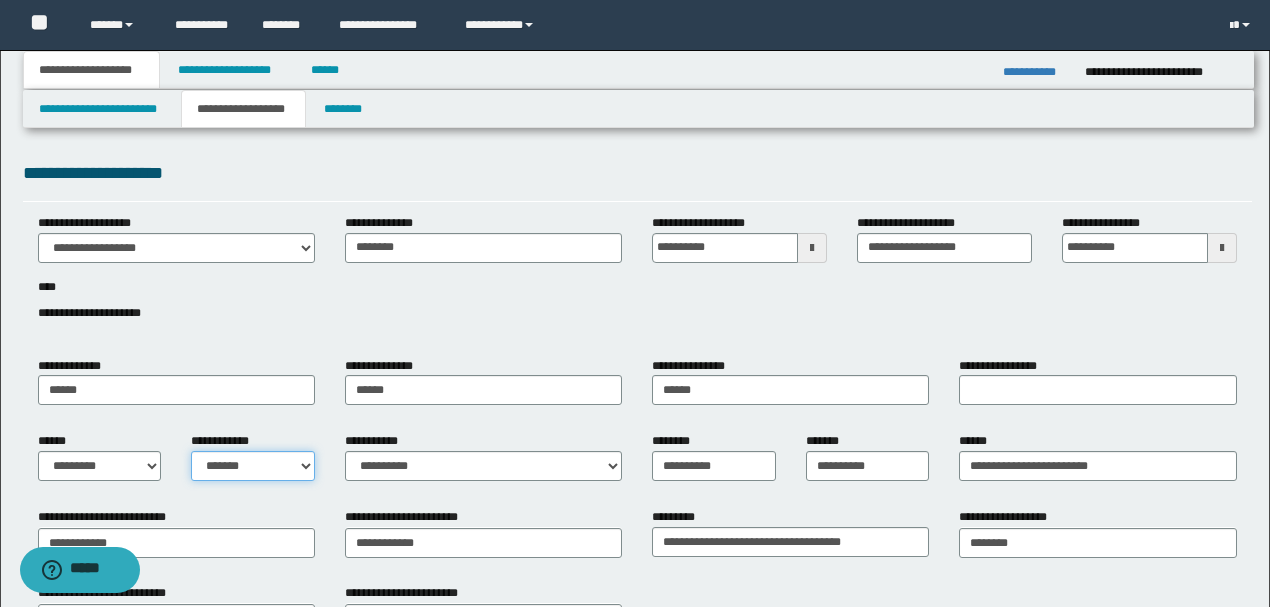 click on "**********" at bounding box center (253, 466) 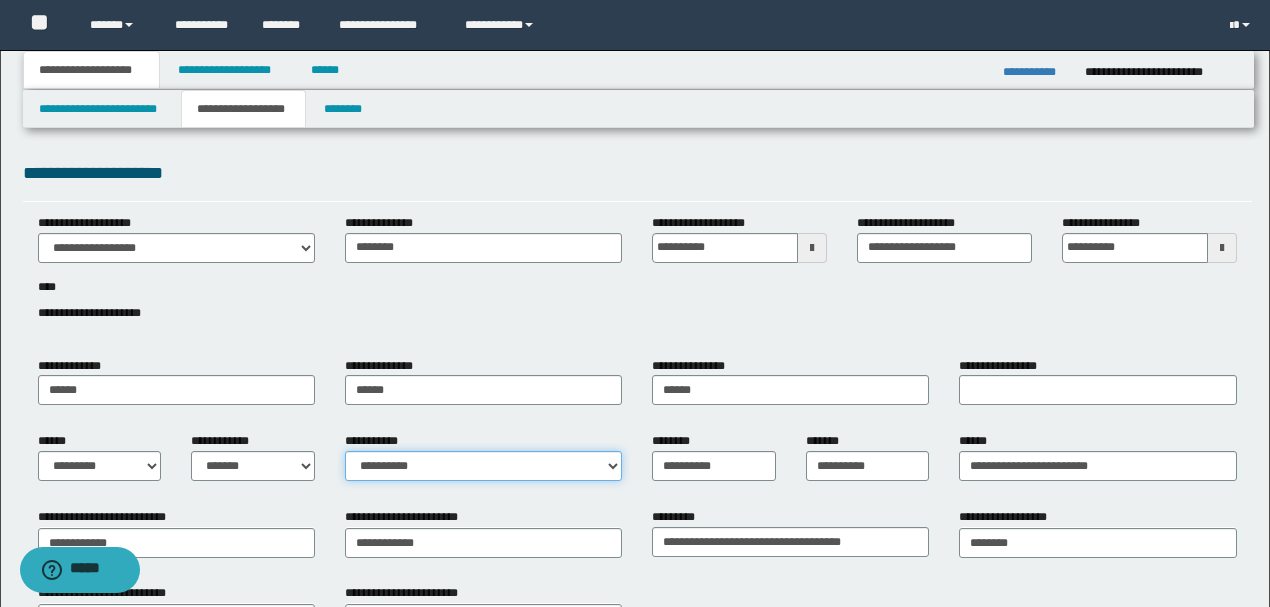 click on "**********" at bounding box center [483, 466] 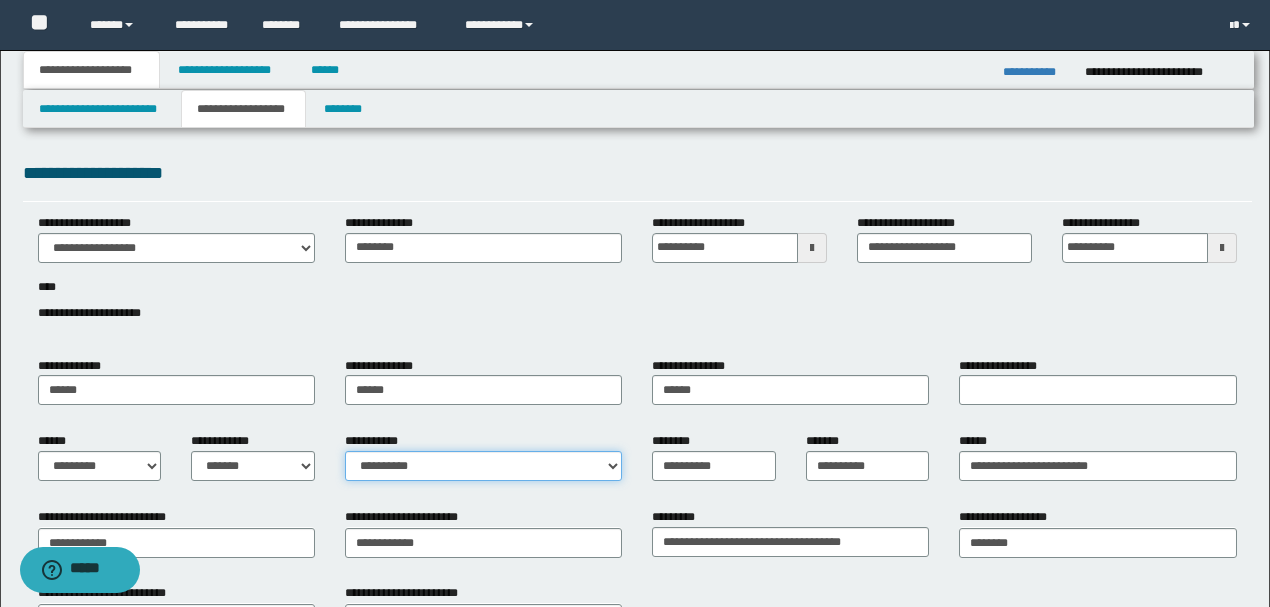 select on "*" 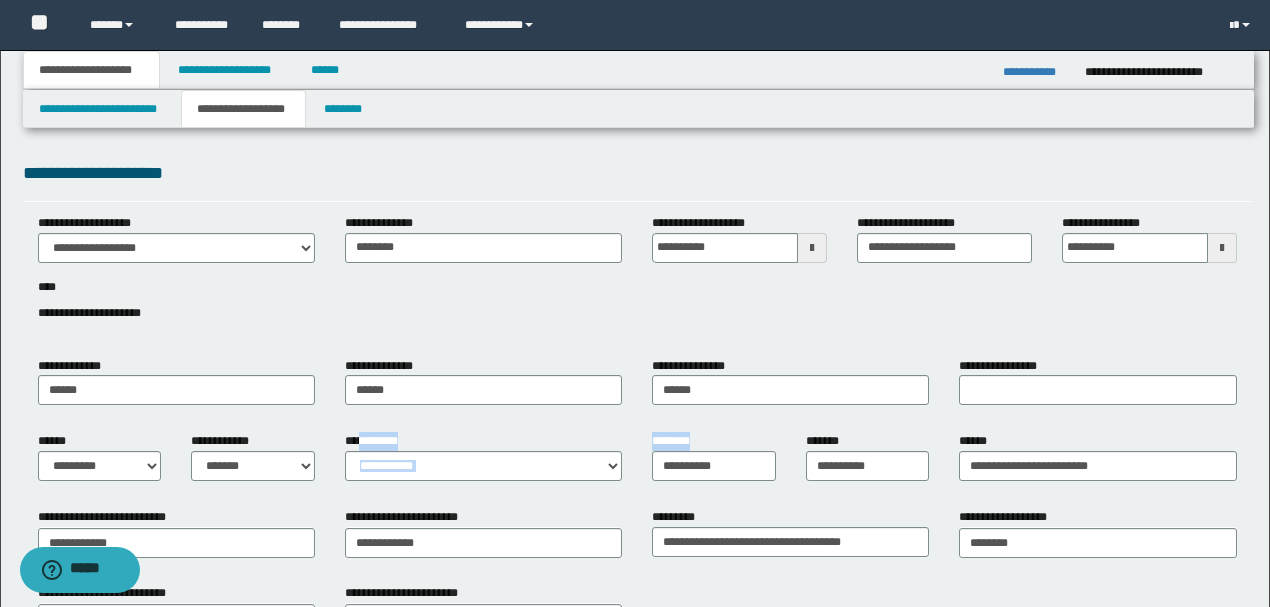 drag, startPoint x: 651, startPoint y: 451, endPoint x: 356, endPoint y: 450, distance: 295.0017 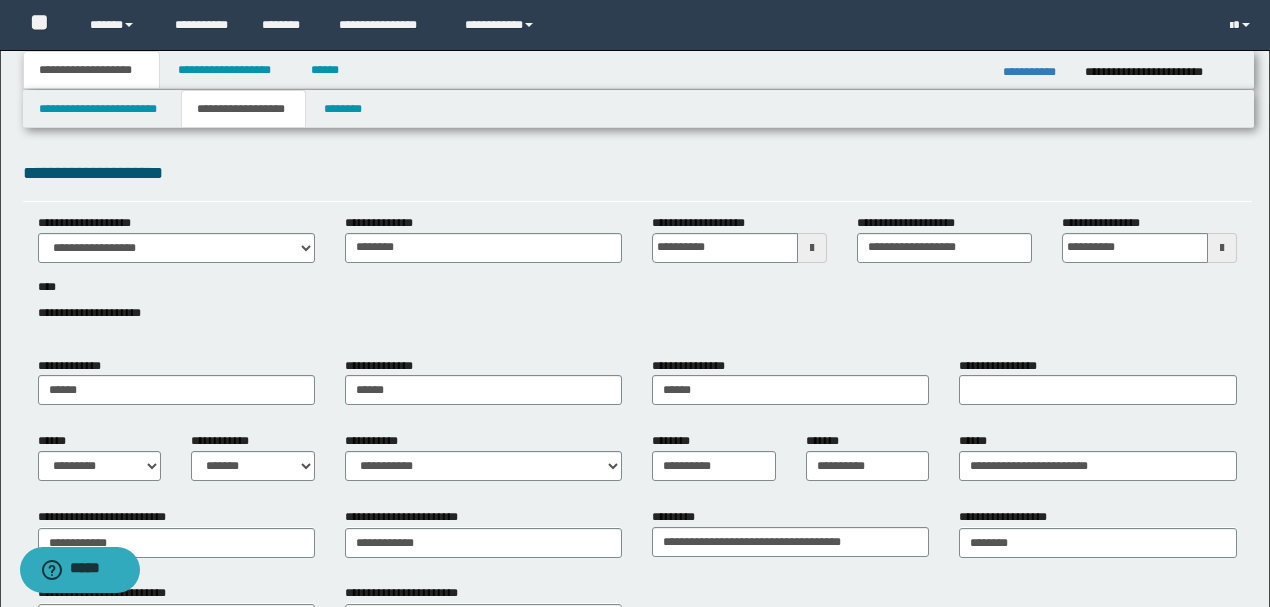 drag, startPoint x: 590, startPoint y: 510, endPoint x: 630, endPoint y: 486, distance: 46.647614 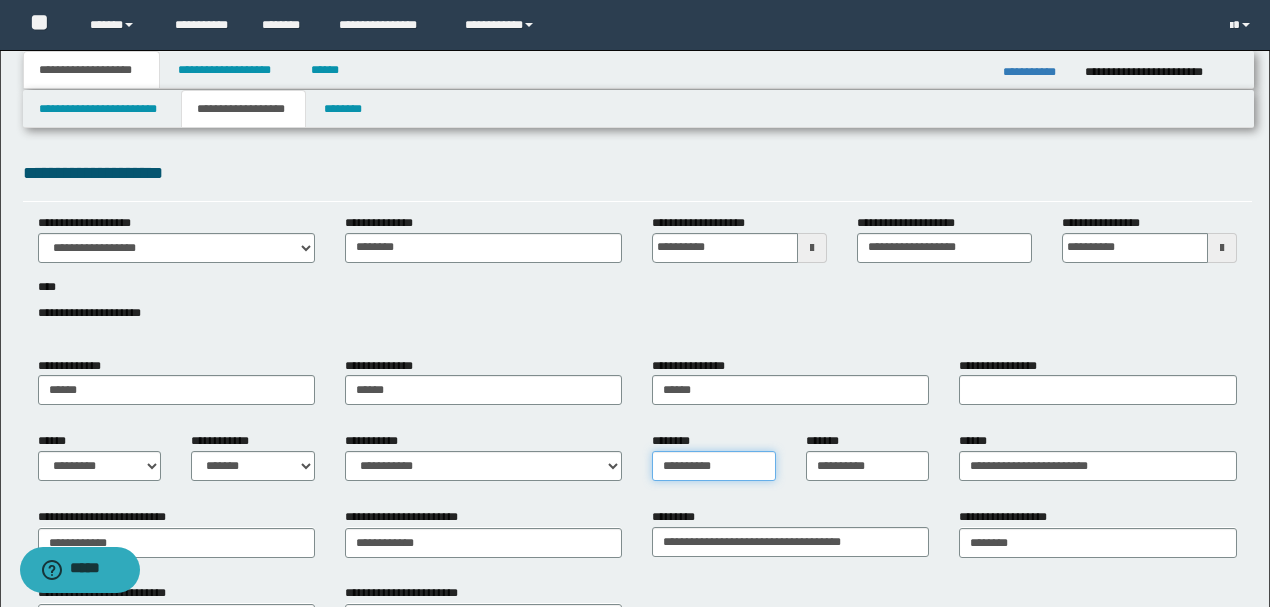 drag, startPoint x: 750, startPoint y: 466, endPoint x: 603, endPoint y: 466, distance: 147 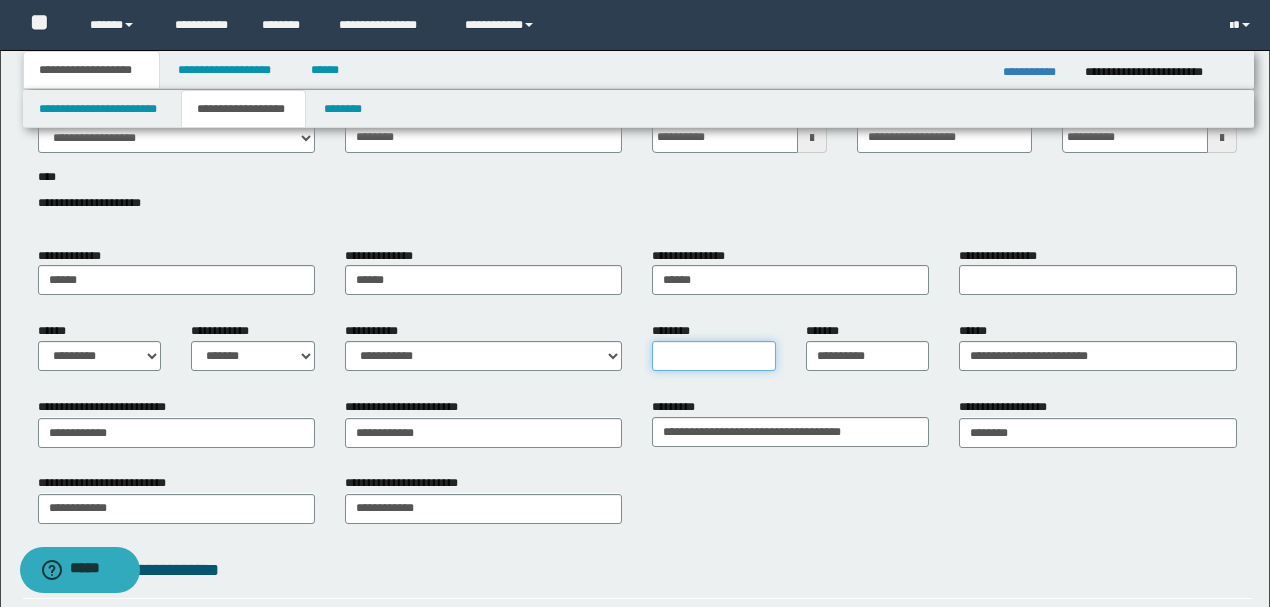 scroll, scrollTop: 133, scrollLeft: 0, axis: vertical 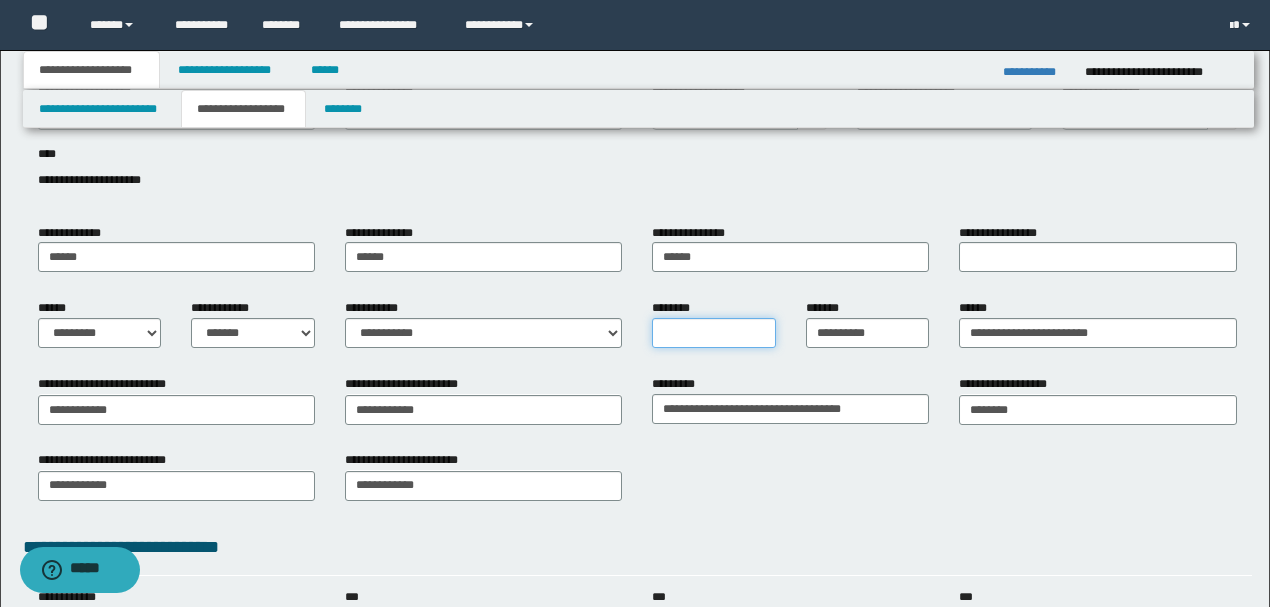 type 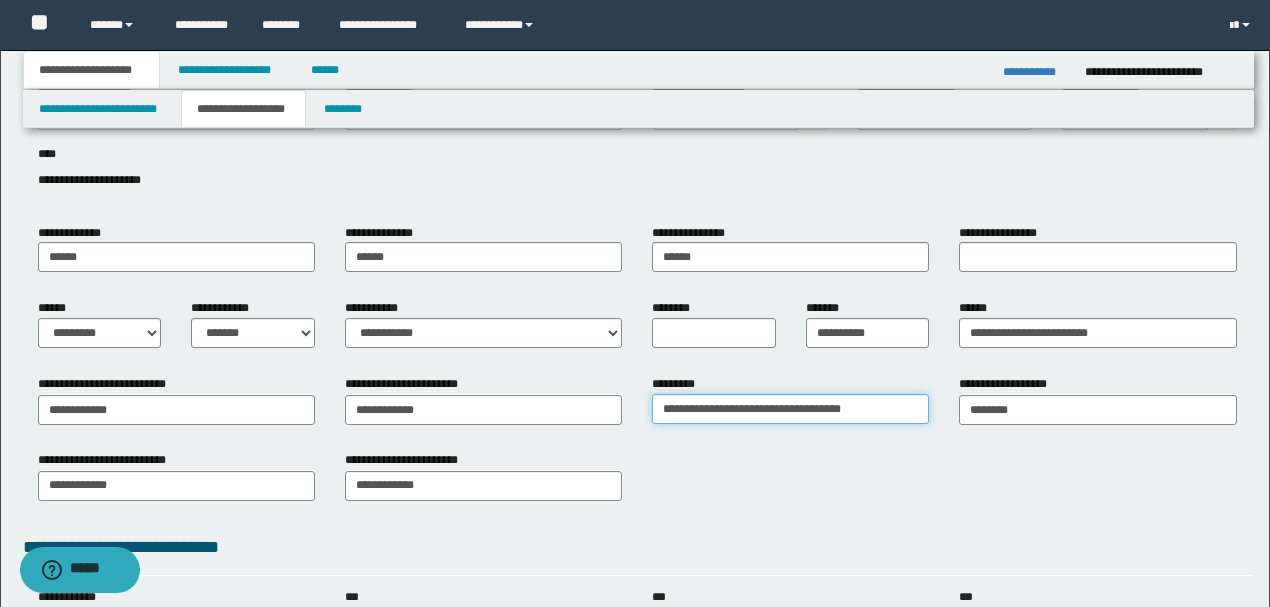 drag, startPoint x: 750, startPoint y: 406, endPoint x: 944, endPoint y: 401, distance: 194.06442 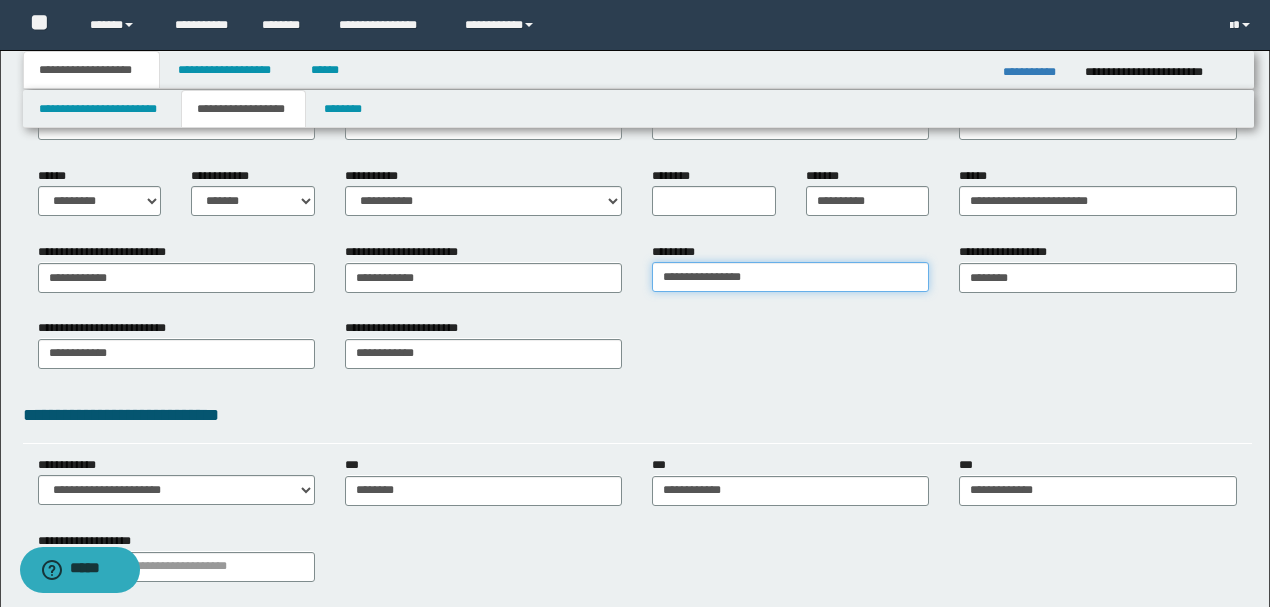 scroll, scrollTop: 333, scrollLeft: 0, axis: vertical 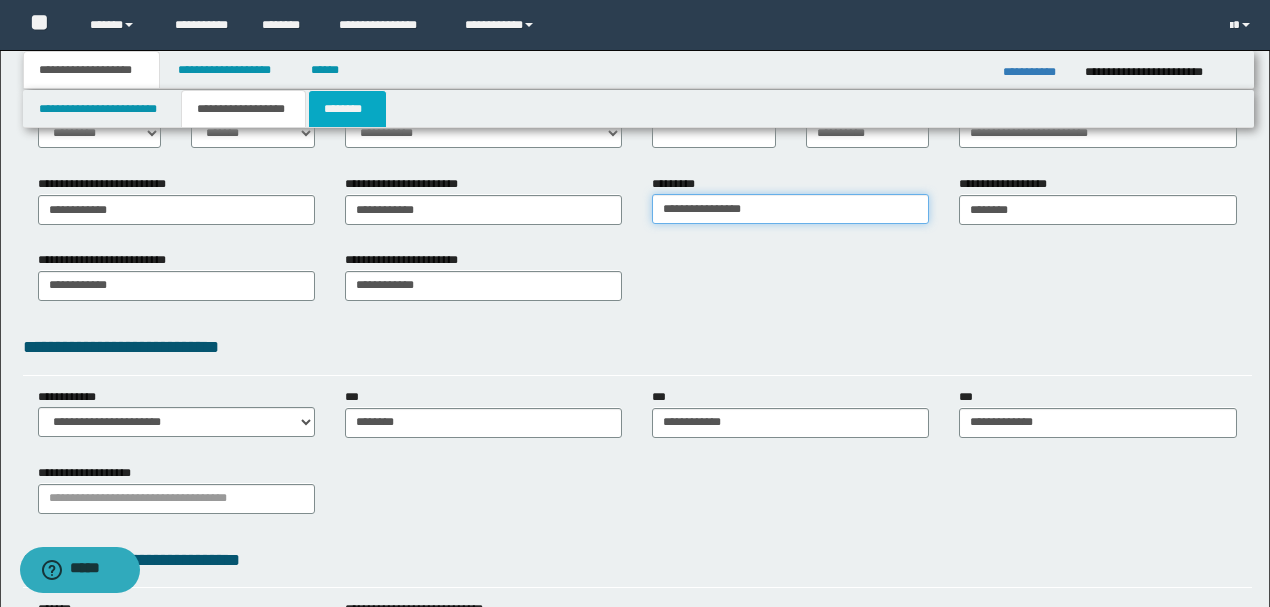 type on "**********" 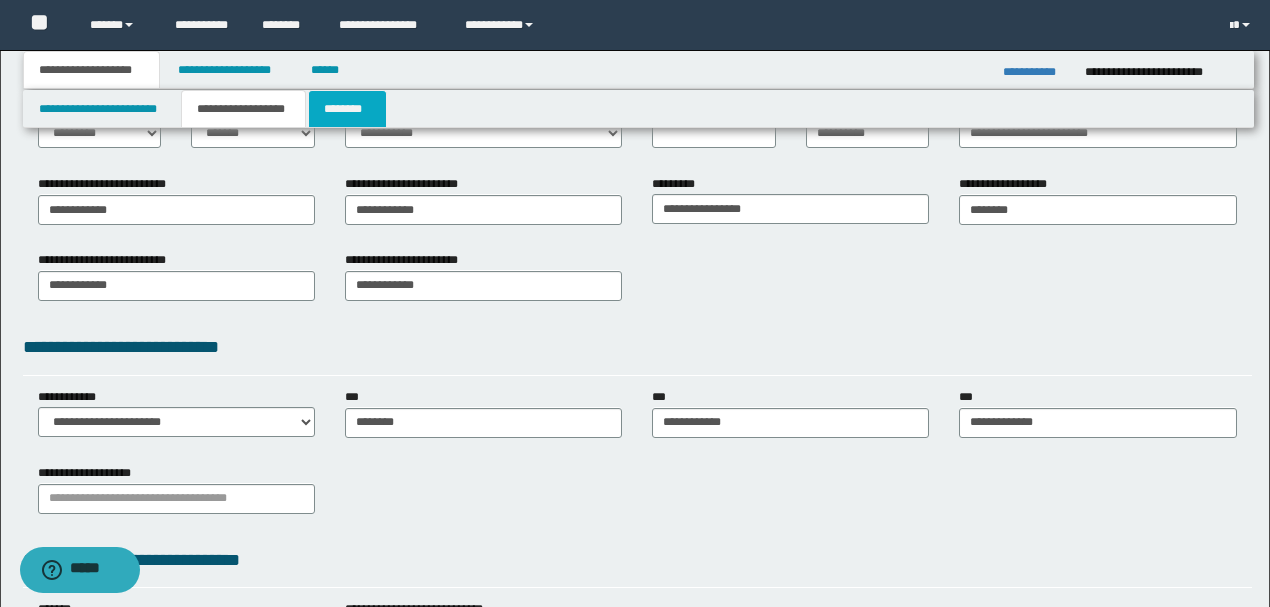drag, startPoint x: 367, startPoint y: 99, endPoint x: 357, endPoint y: 104, distance: 11.18034 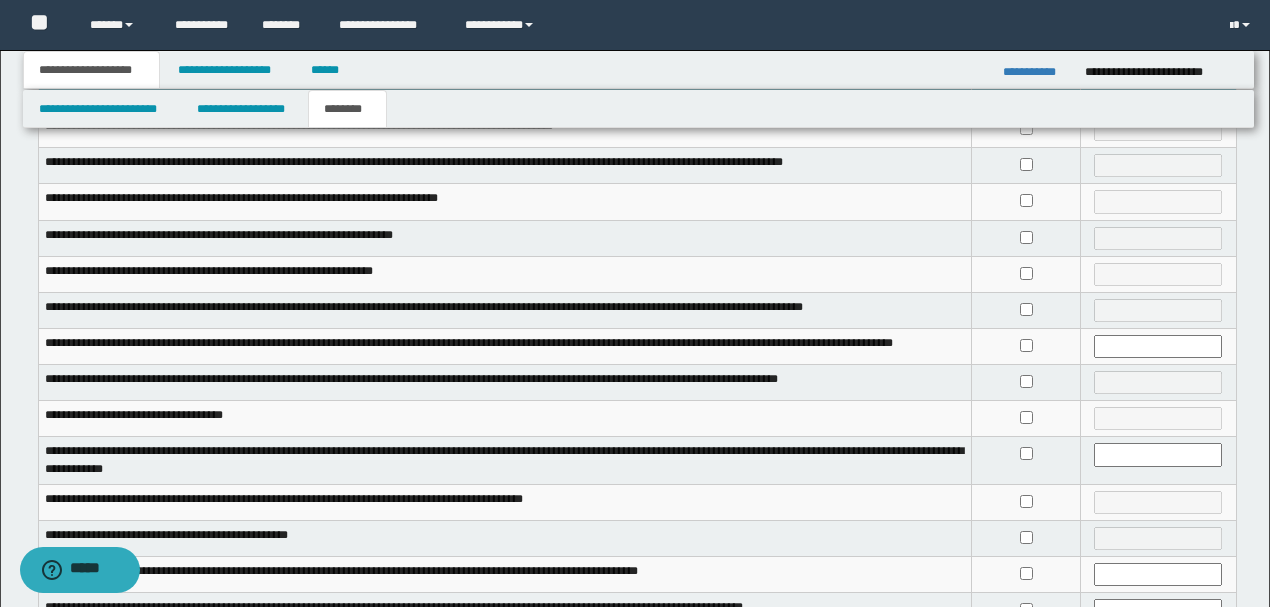 scroll, scrollTop: 133, scrollLeft: 0, axis: vertical 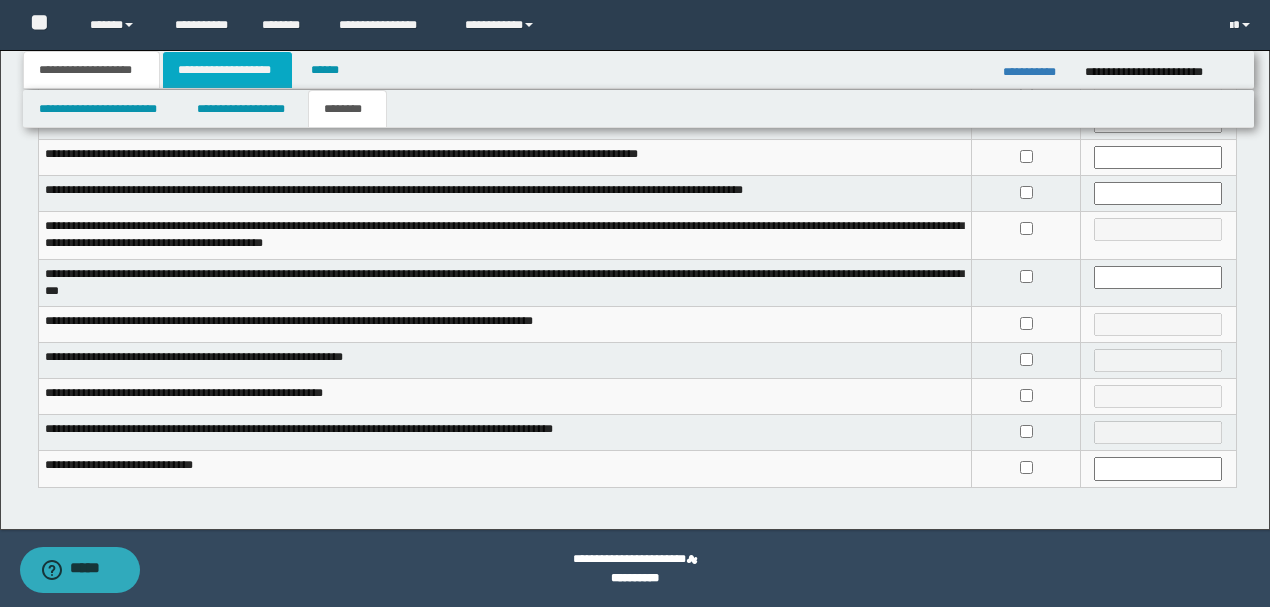 click on "**********" at bounding box center (227, 70) 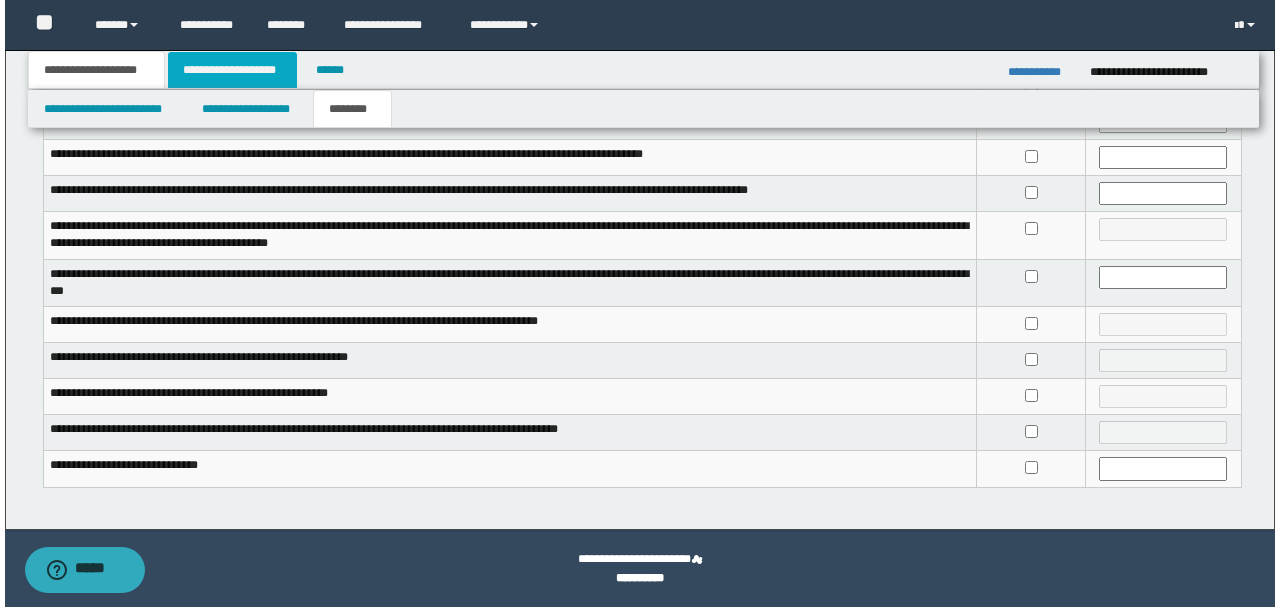 scroll, scrollTop: 0, scrollLeft: 0, axis: both 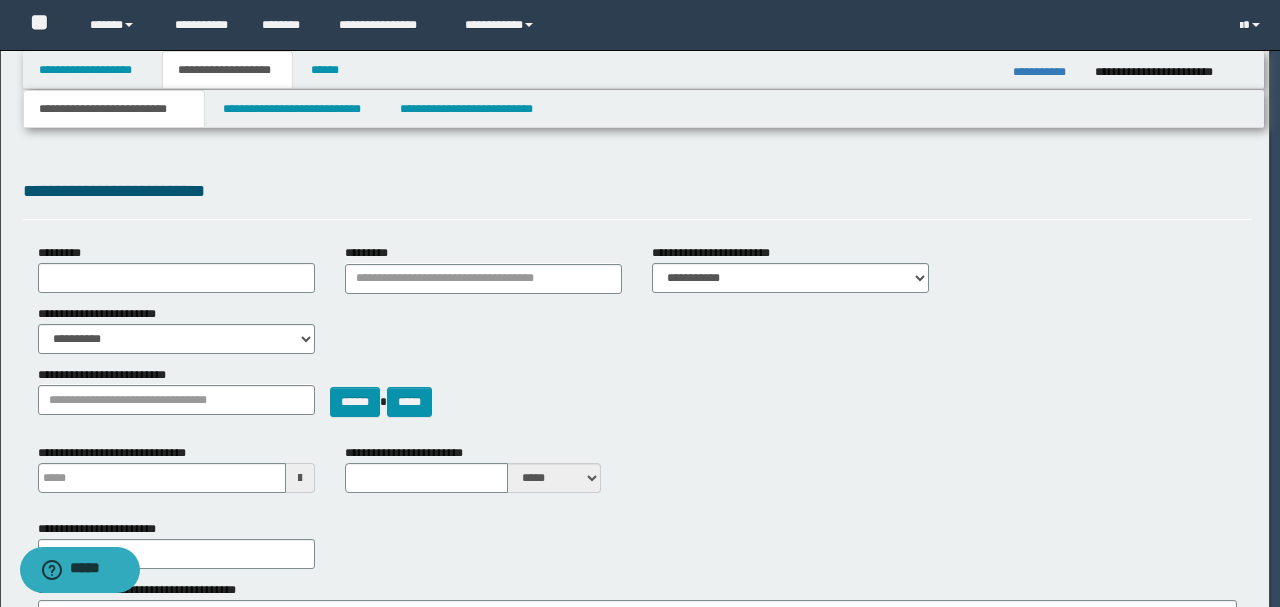 select on "*" 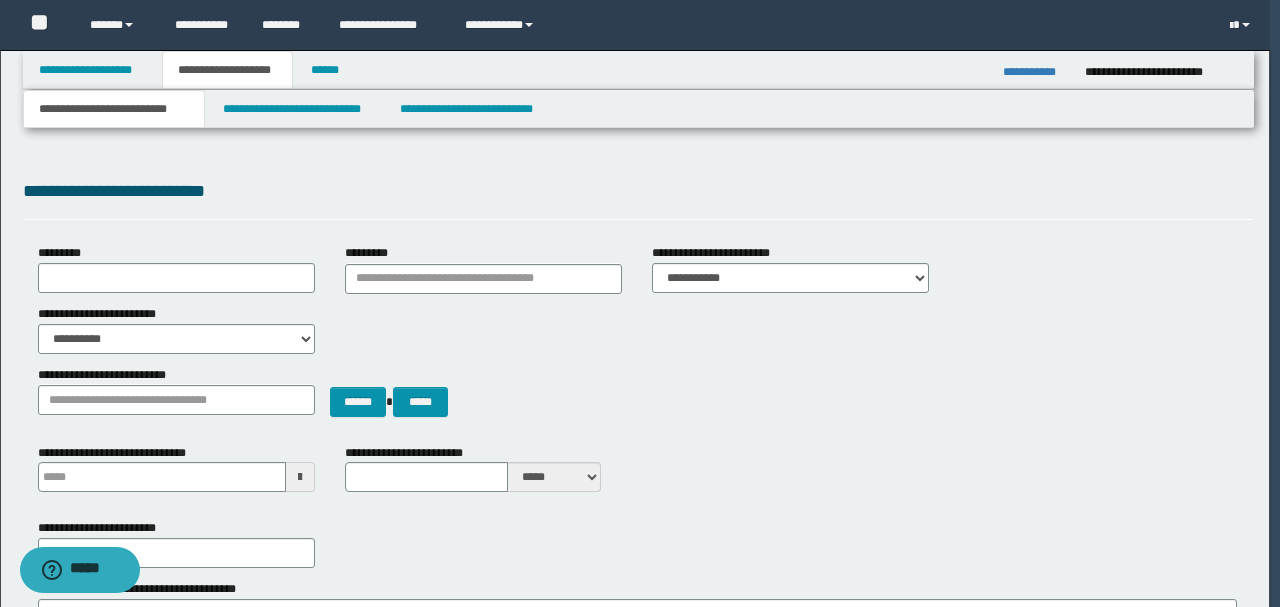 scroll, scrollTop: 0, scrollLeft: 0, axis: both 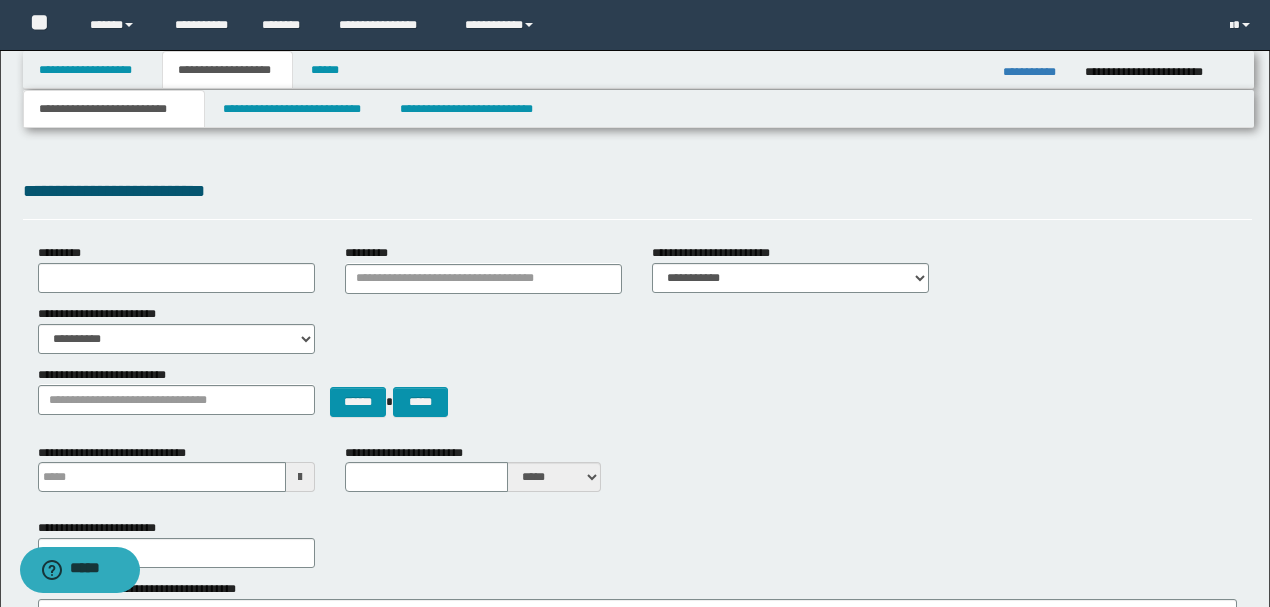 type 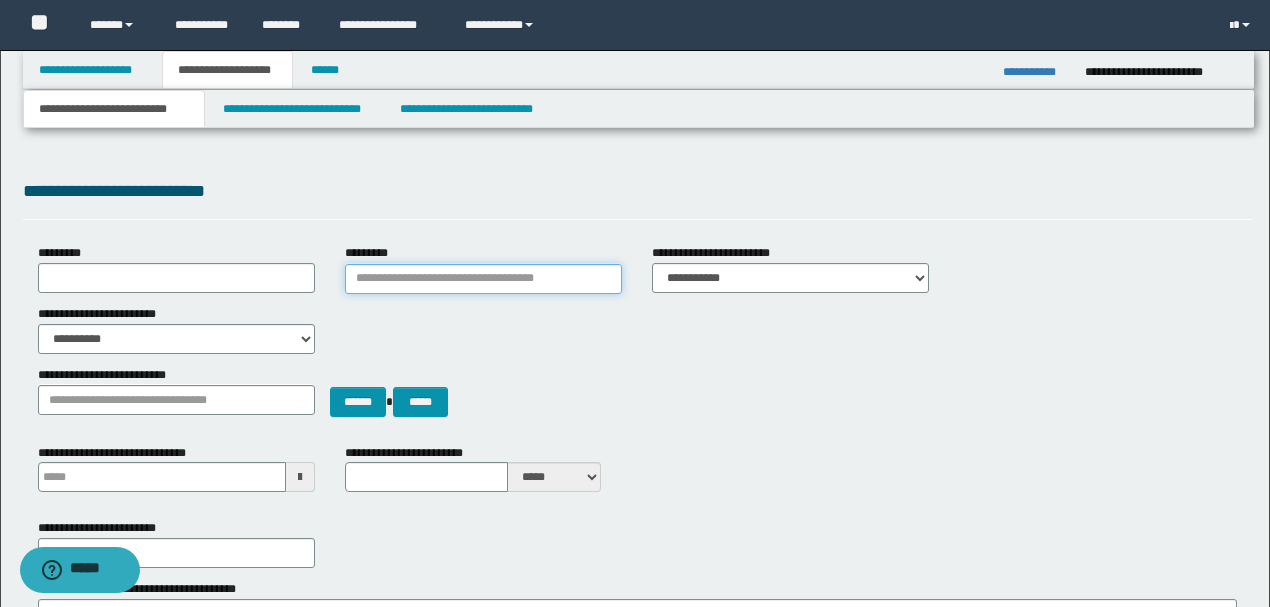 click on "*********" at bounding box center (483, 279) 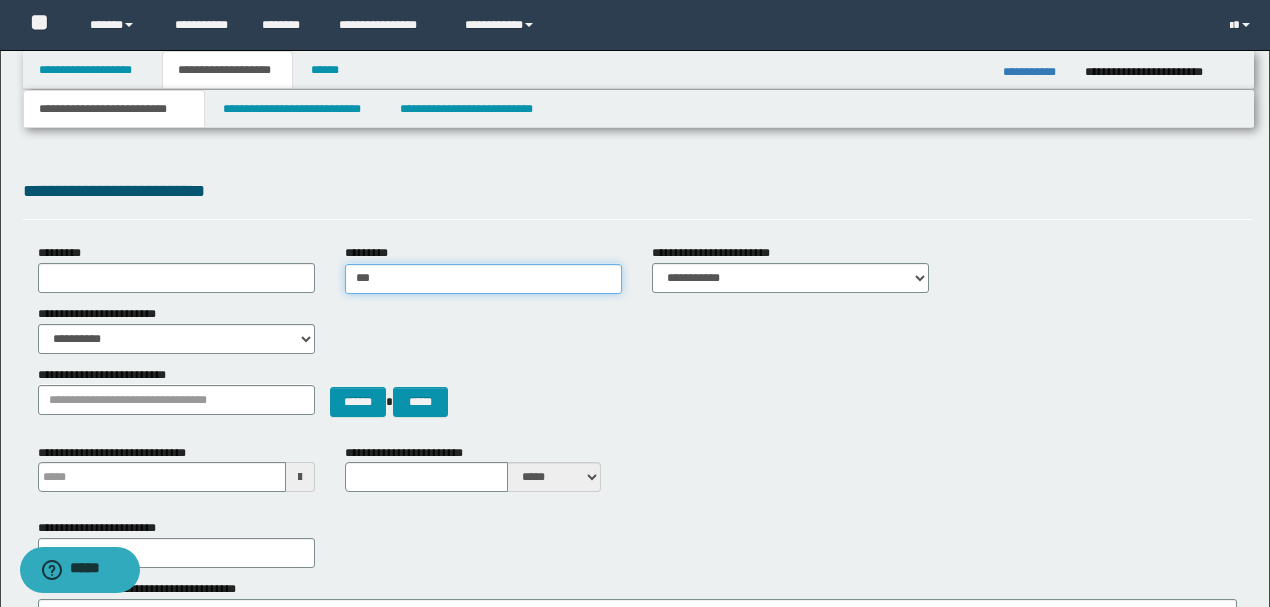 type on "****" 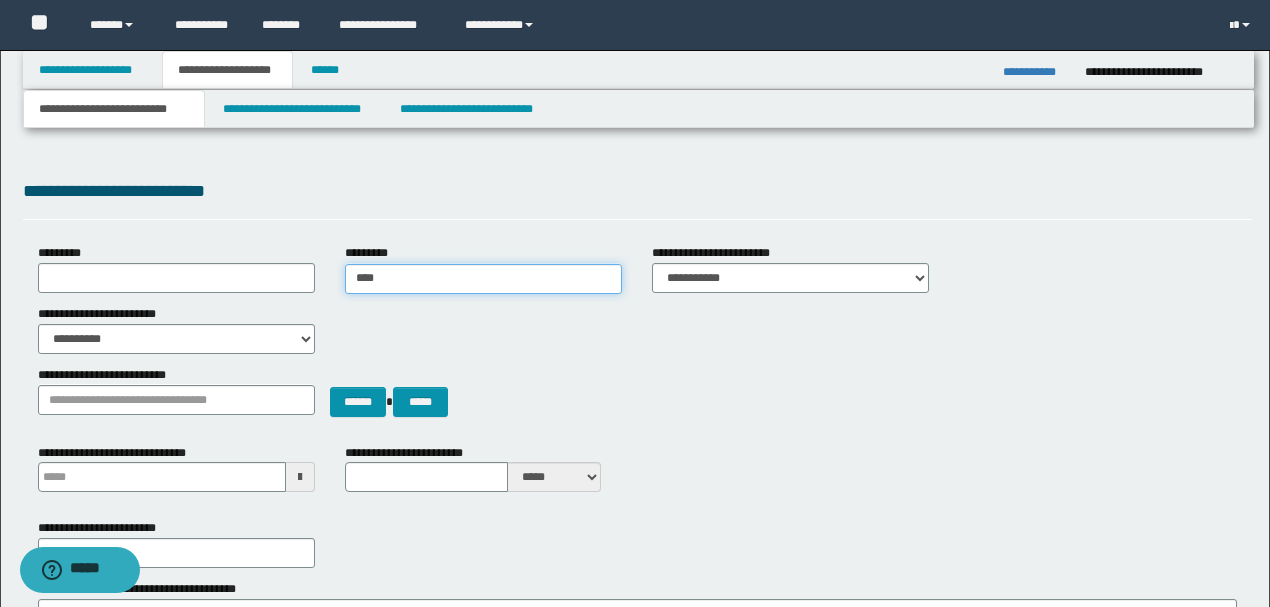 type on "****" 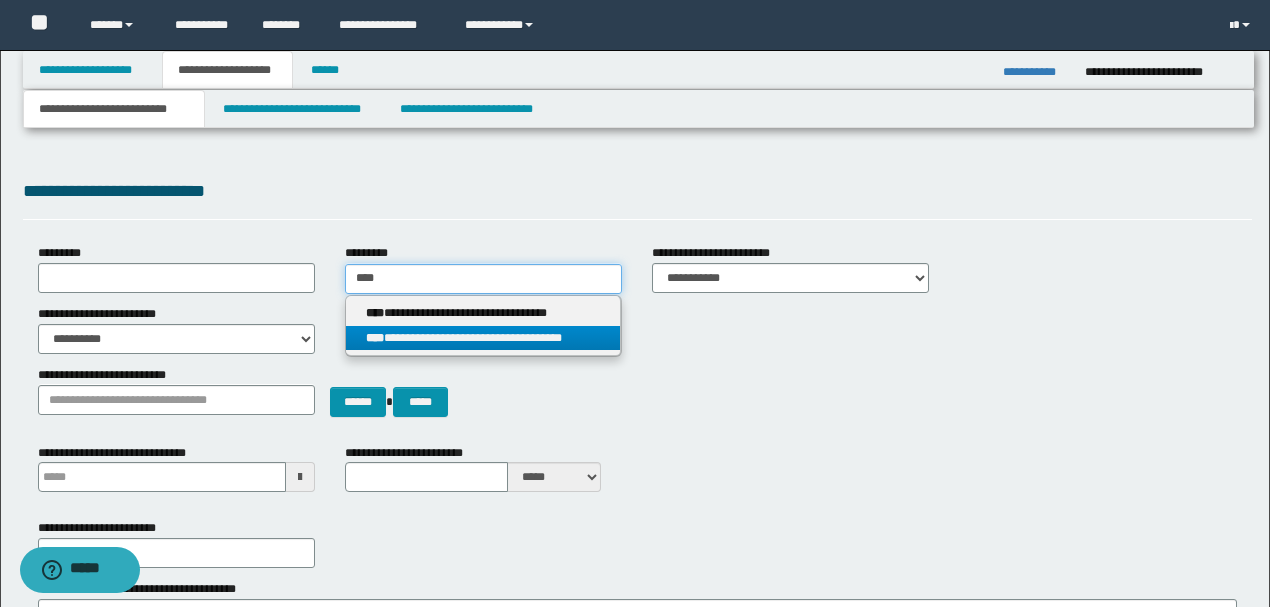 type on "****" 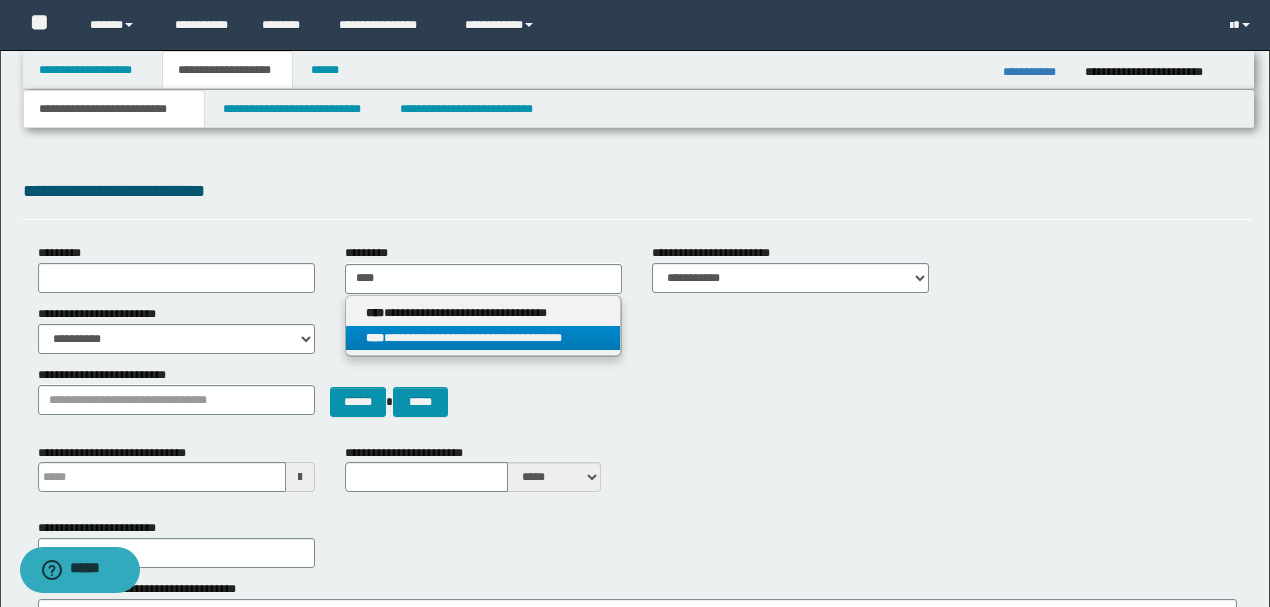 click on "**********" at bounding box center [483, 338] 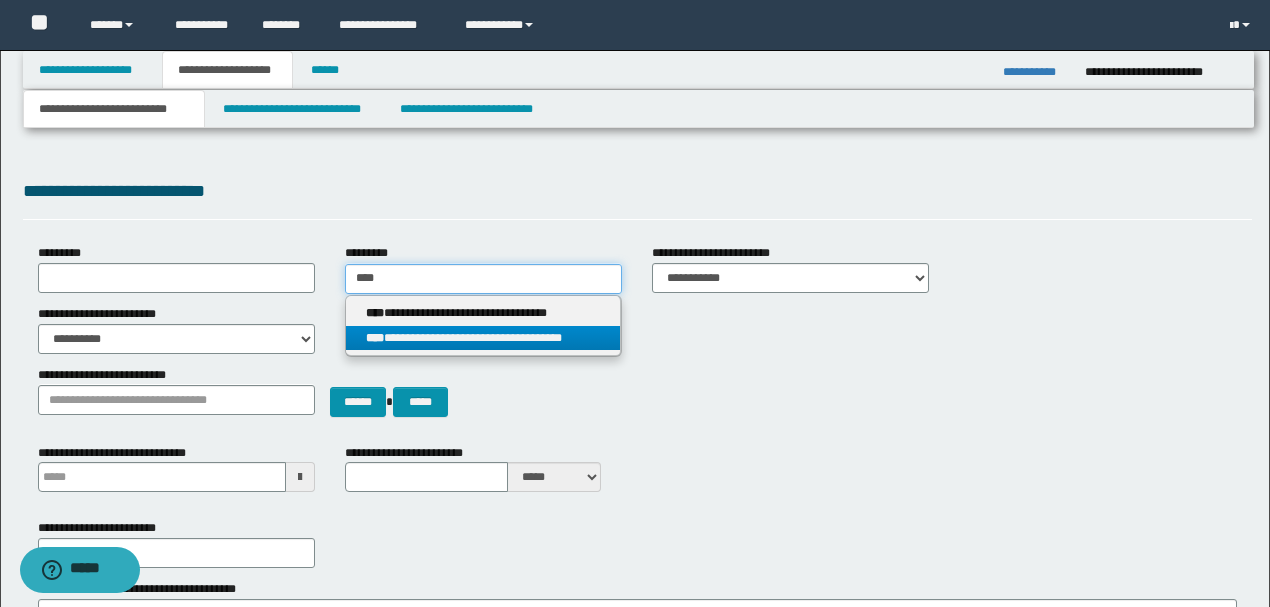 type 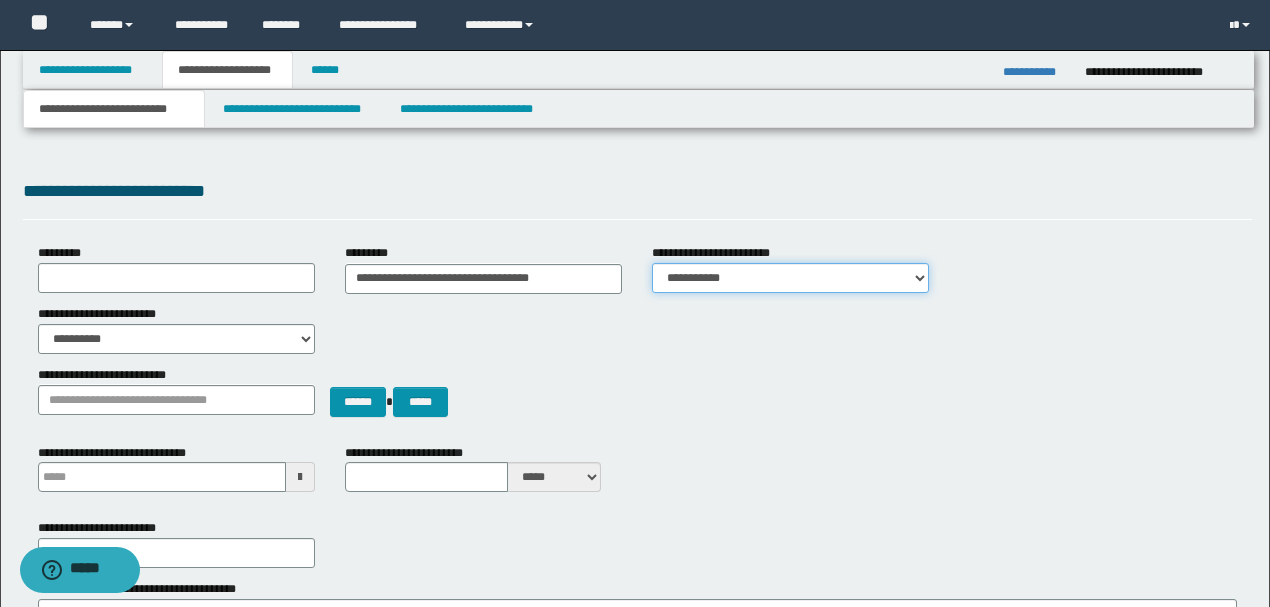 click on "**********" at bounding box center (790, 278) 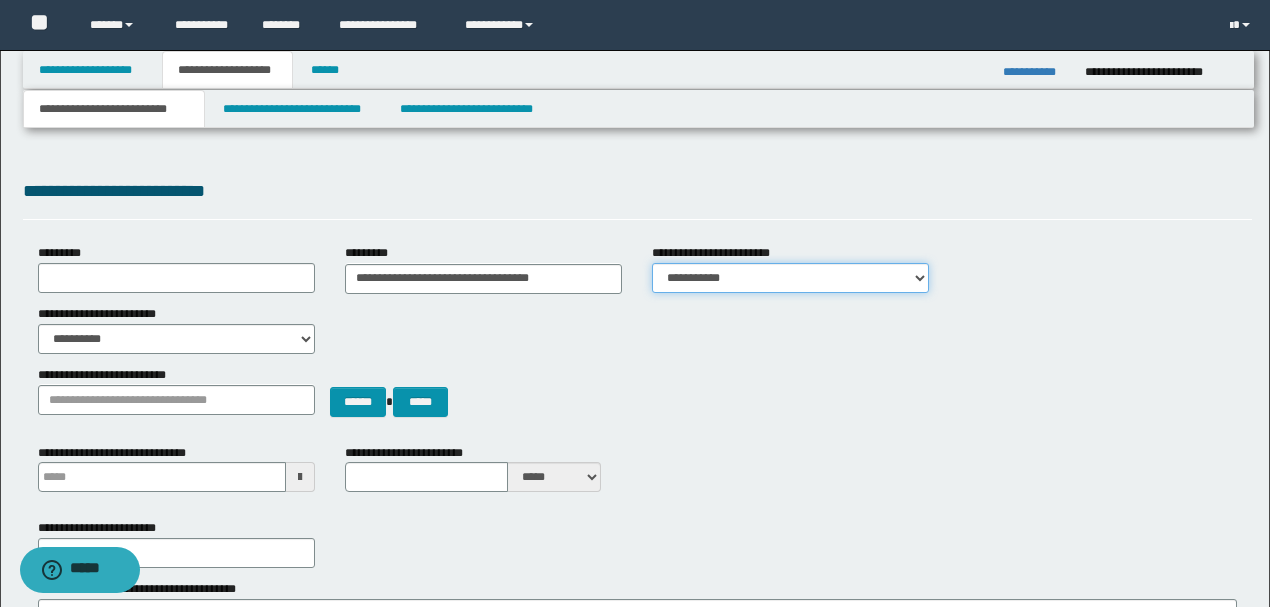 select on "*" 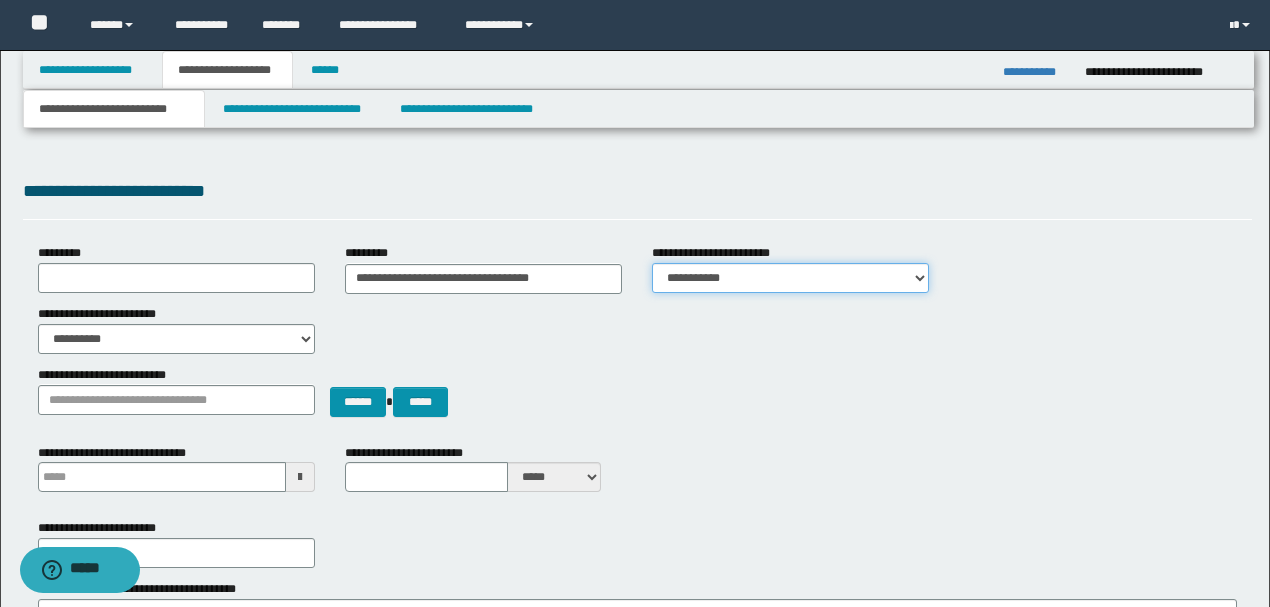click on "**********" at bounding box center [790, 278] 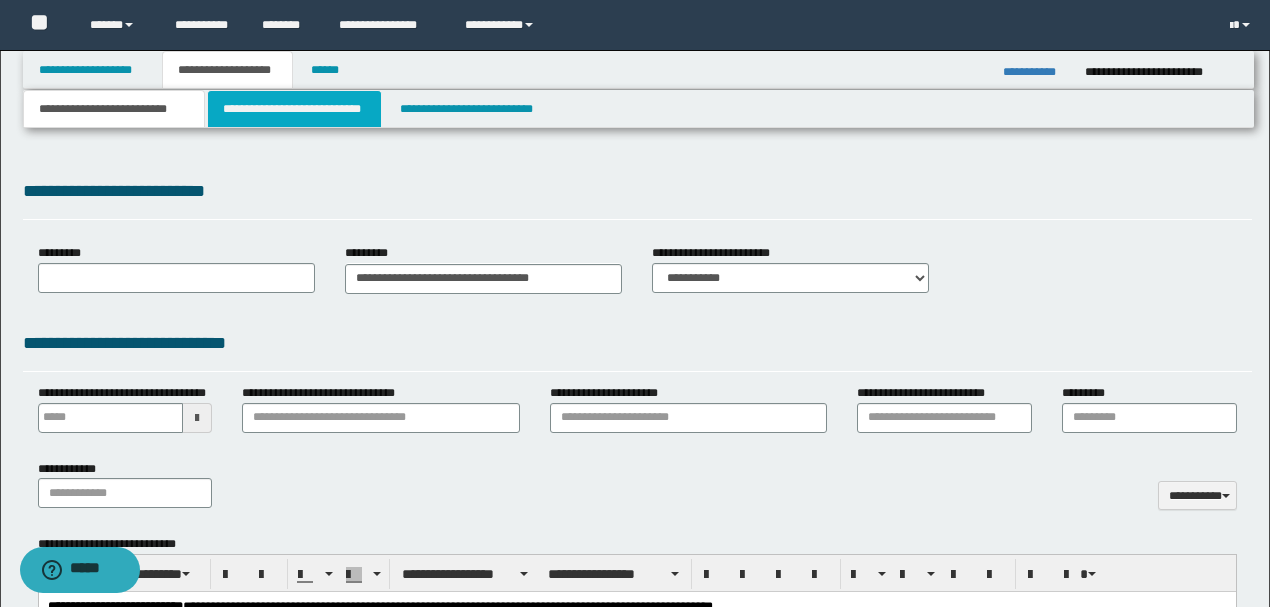 click on "**********" at bounding box center [294, 109] 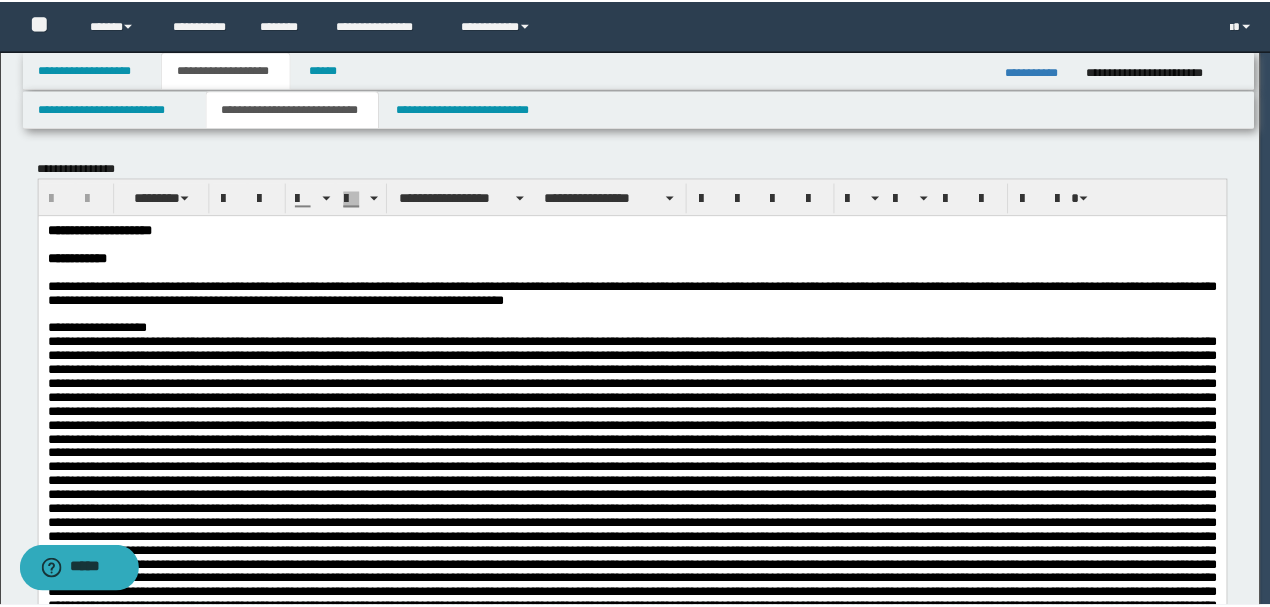 scroll, scrollTop: 0, scrollLeft: 0, axis: both 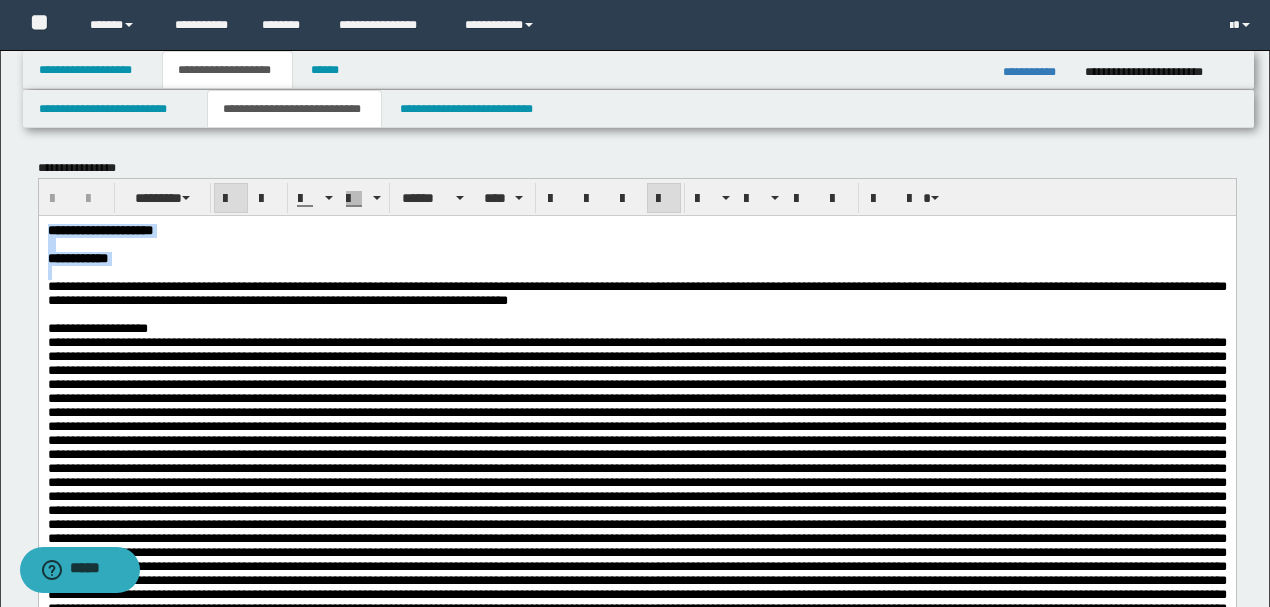 drag, startPoint x: 169, startPoint y: 273, endPoint x: 24, endPoint y: 215, distance: 156.16978 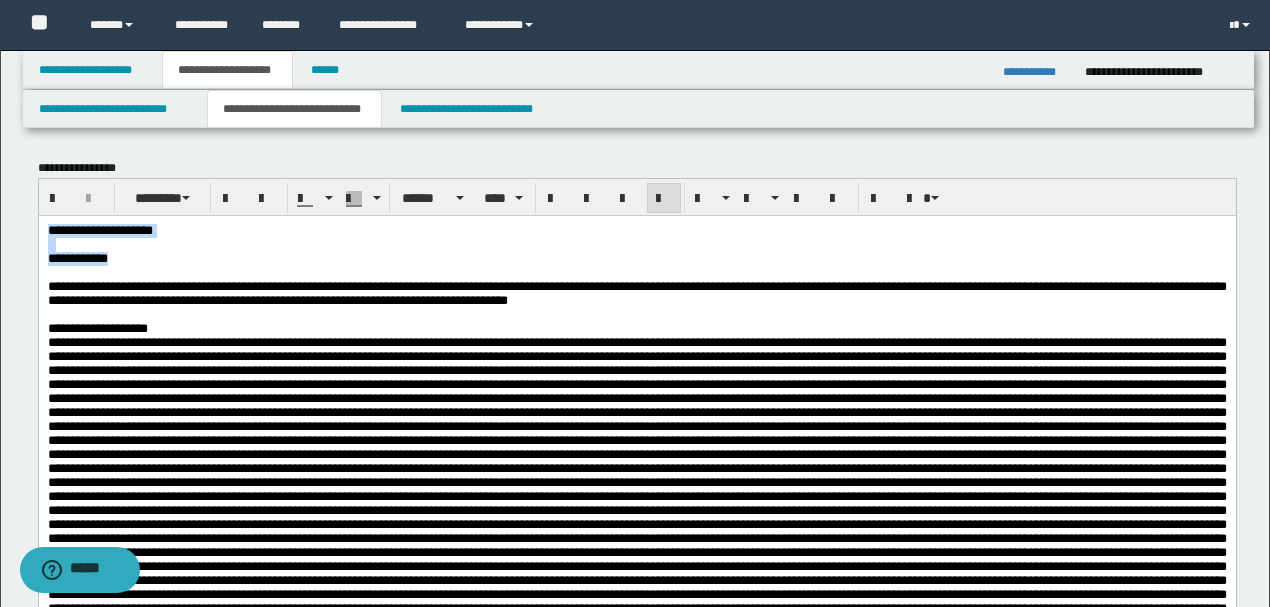 click on "**********" at bounding box center [636, 230] 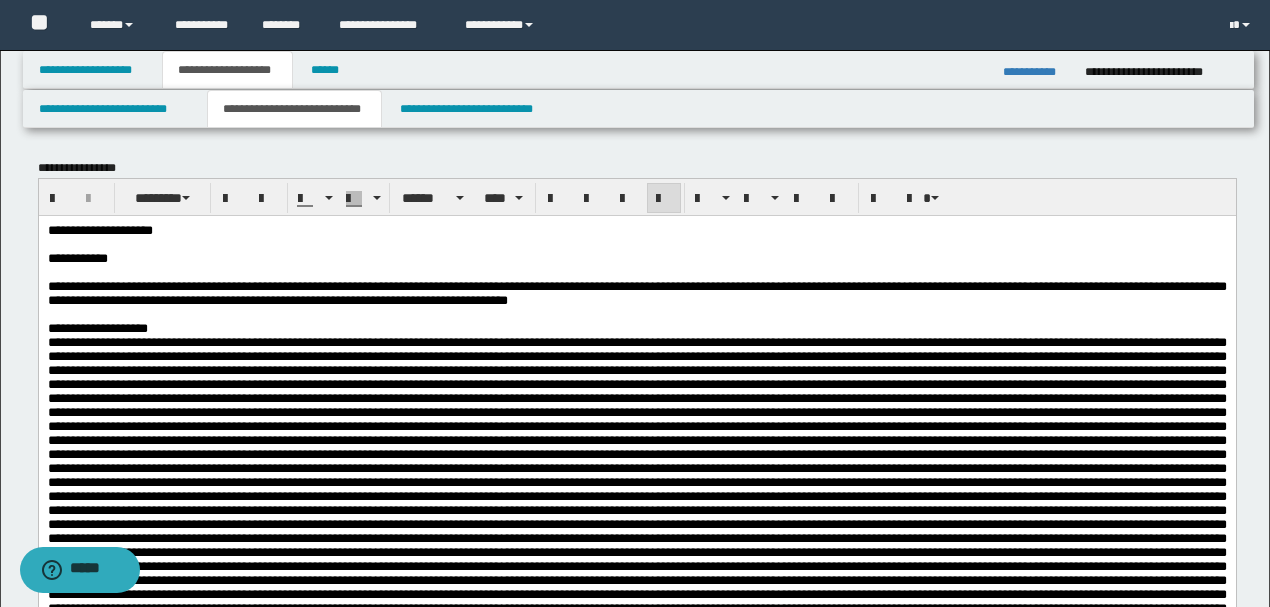 type 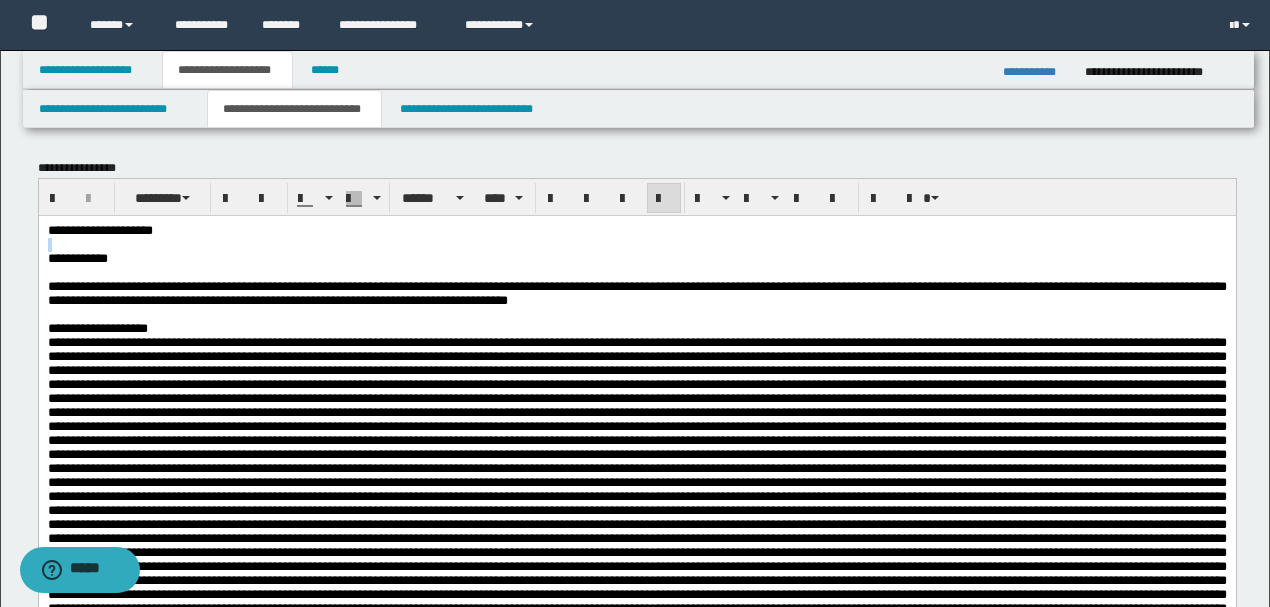 drag, startPoint x: 212, startPoint y: 228, endPoint x: 58, endPoint y: 483, distance: 297.8943 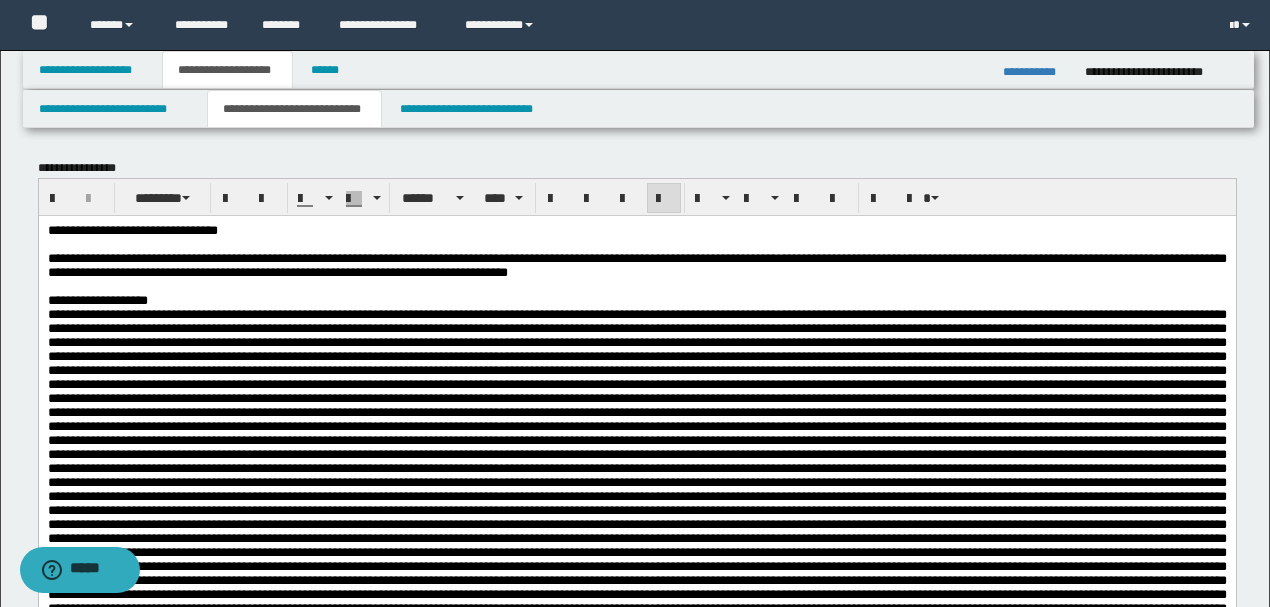 click on "**********" at bounding box center (636, 230) 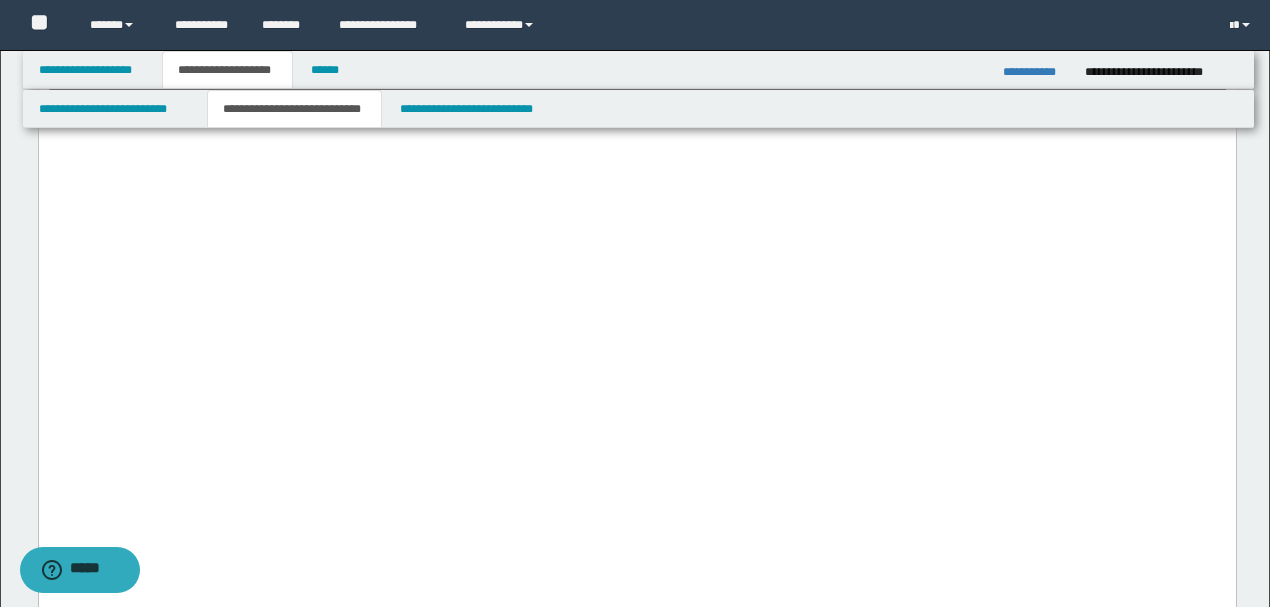 scroll, scrollTop: 1066, scrollLeft: 0, axis: vertical 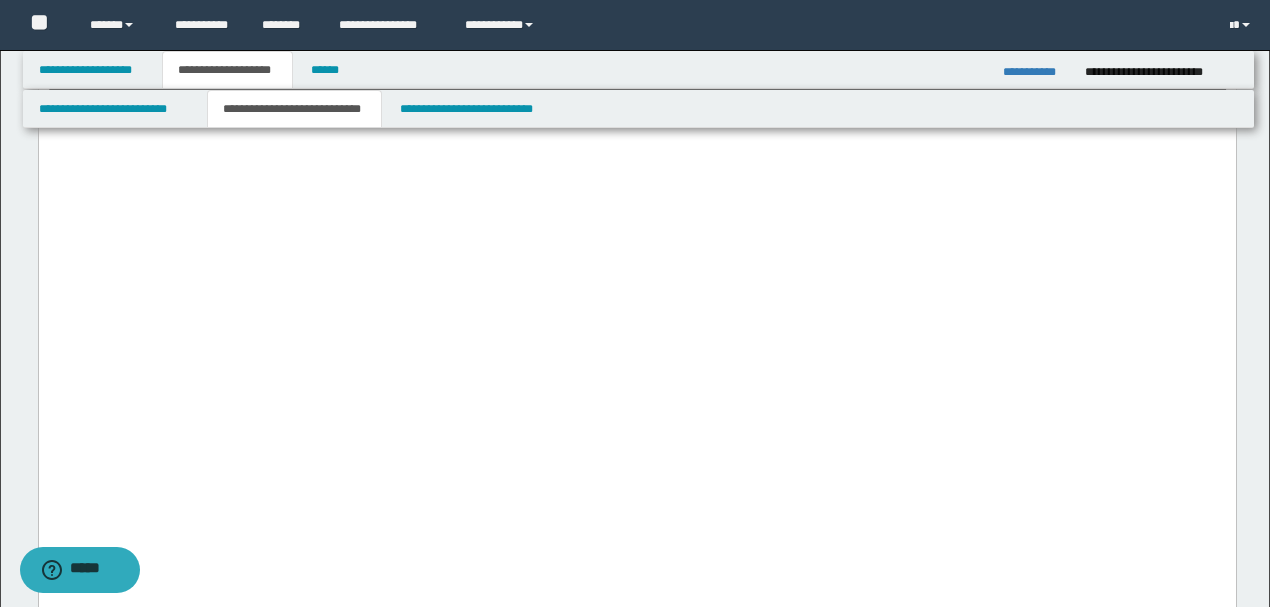 click on "**********" at bounding box center (636, -341) 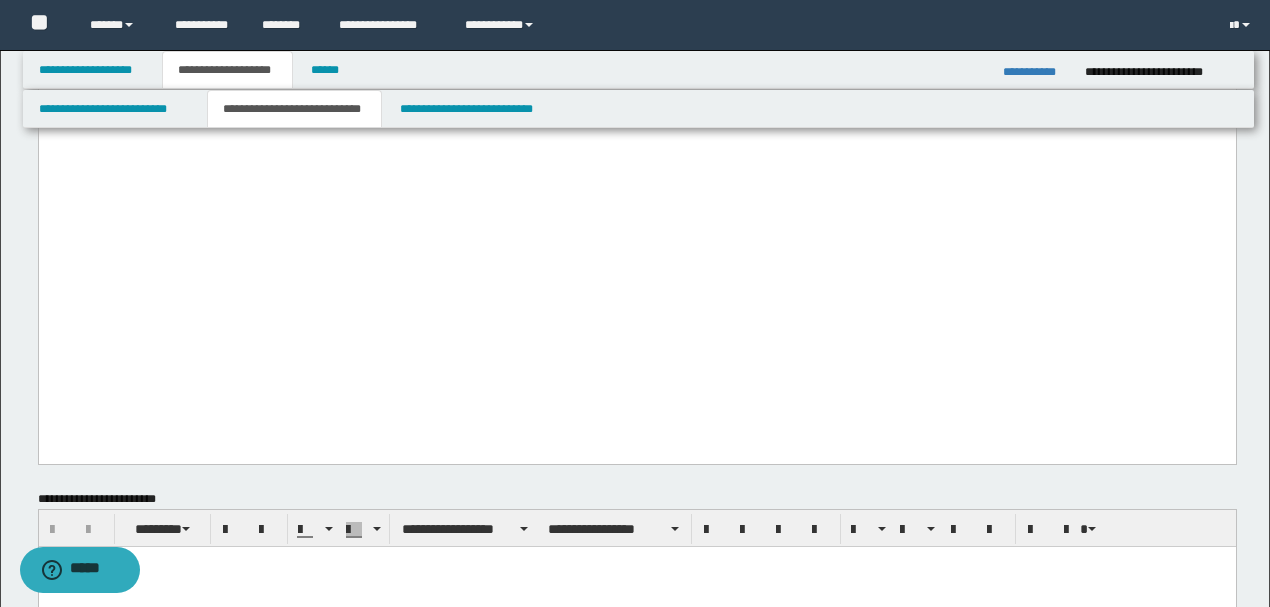 scroll, scrollTop: 1266, scrollLeft: 0, axis: vertical 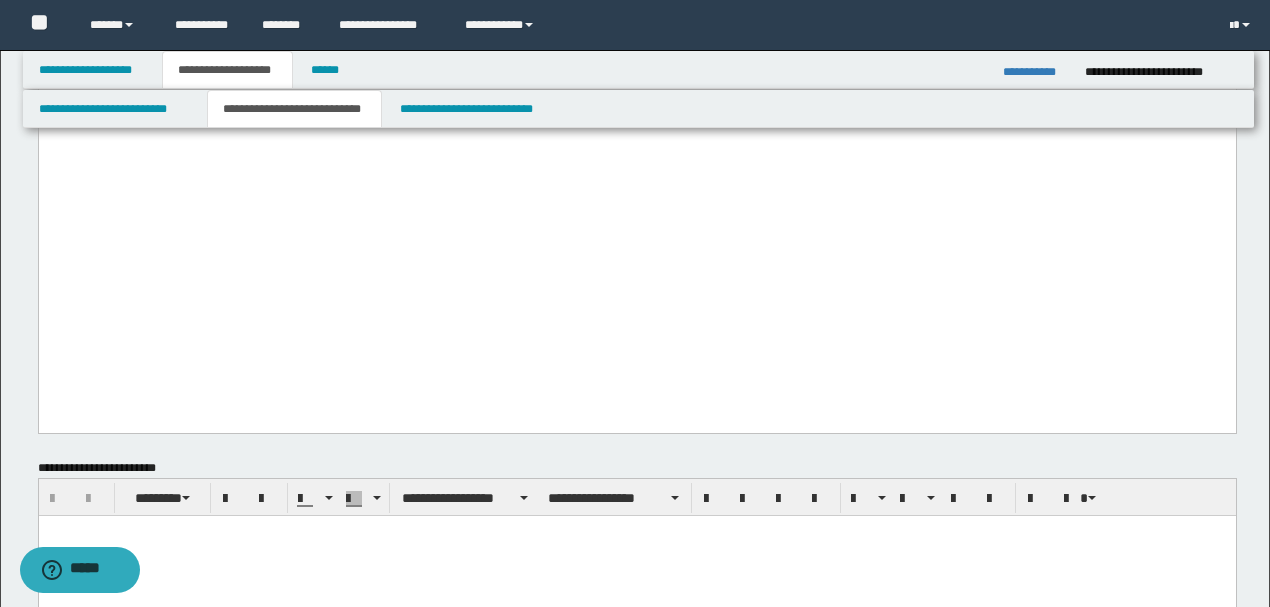 click at bounding box center [636, -175] 